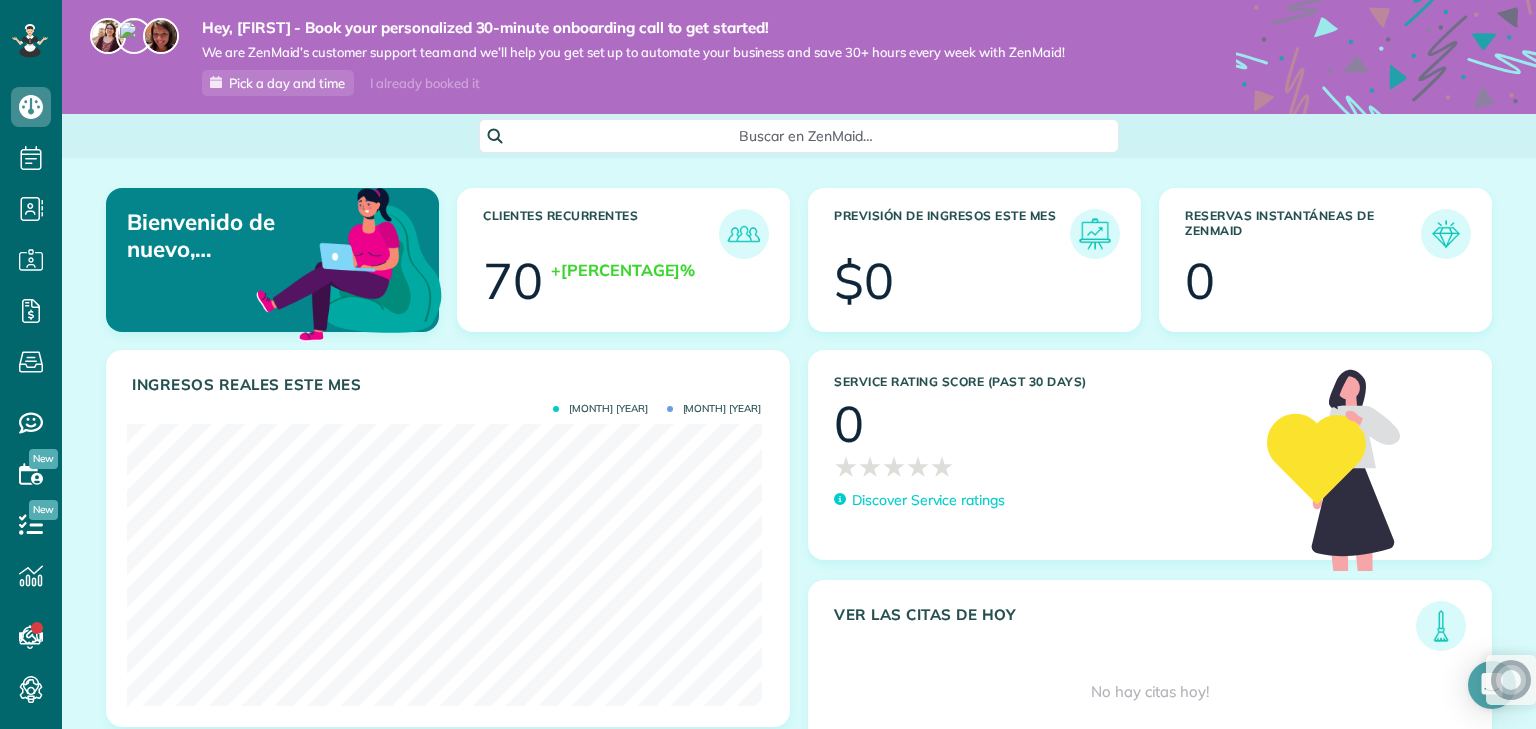 scroll, scrollTop: 0, scrollLeft: 0, axis: both 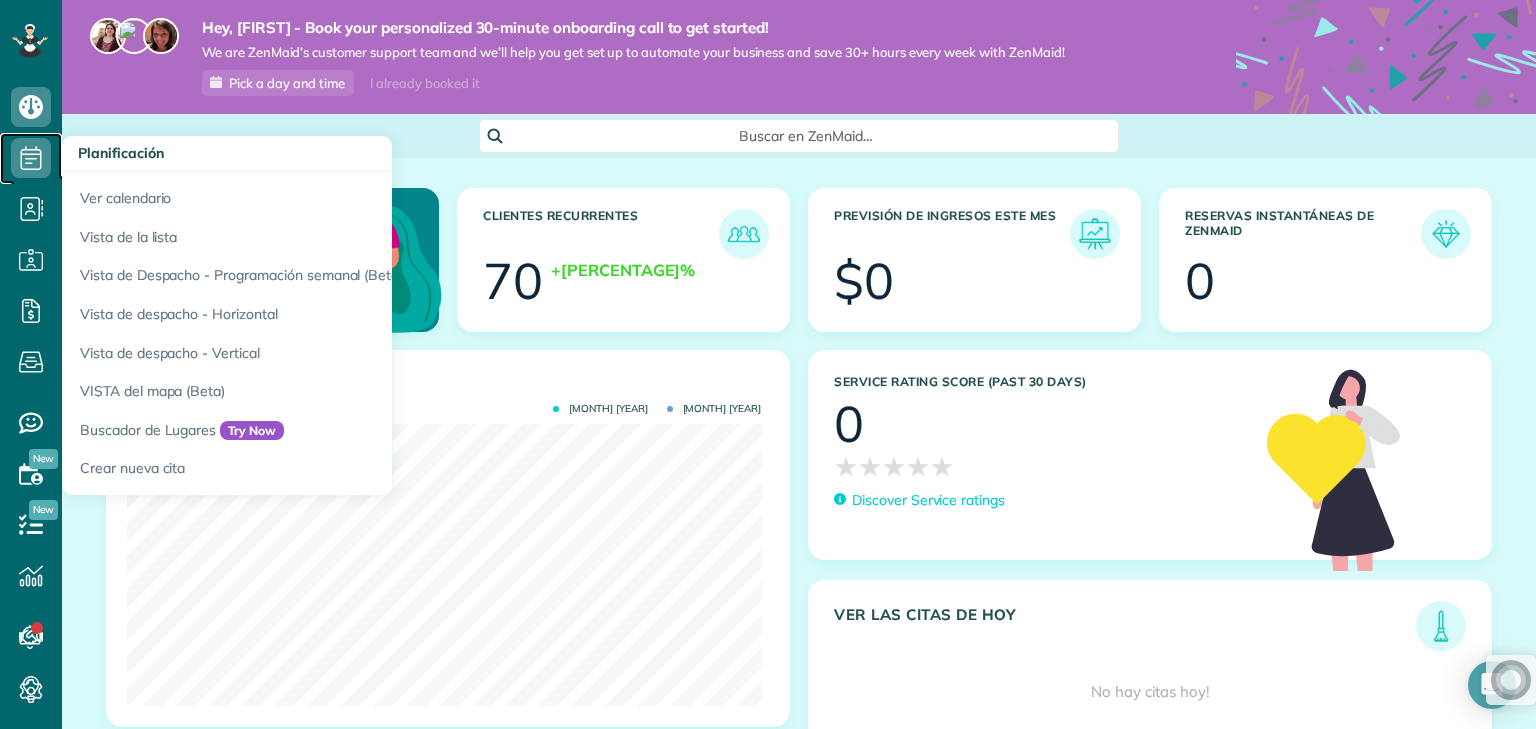 click 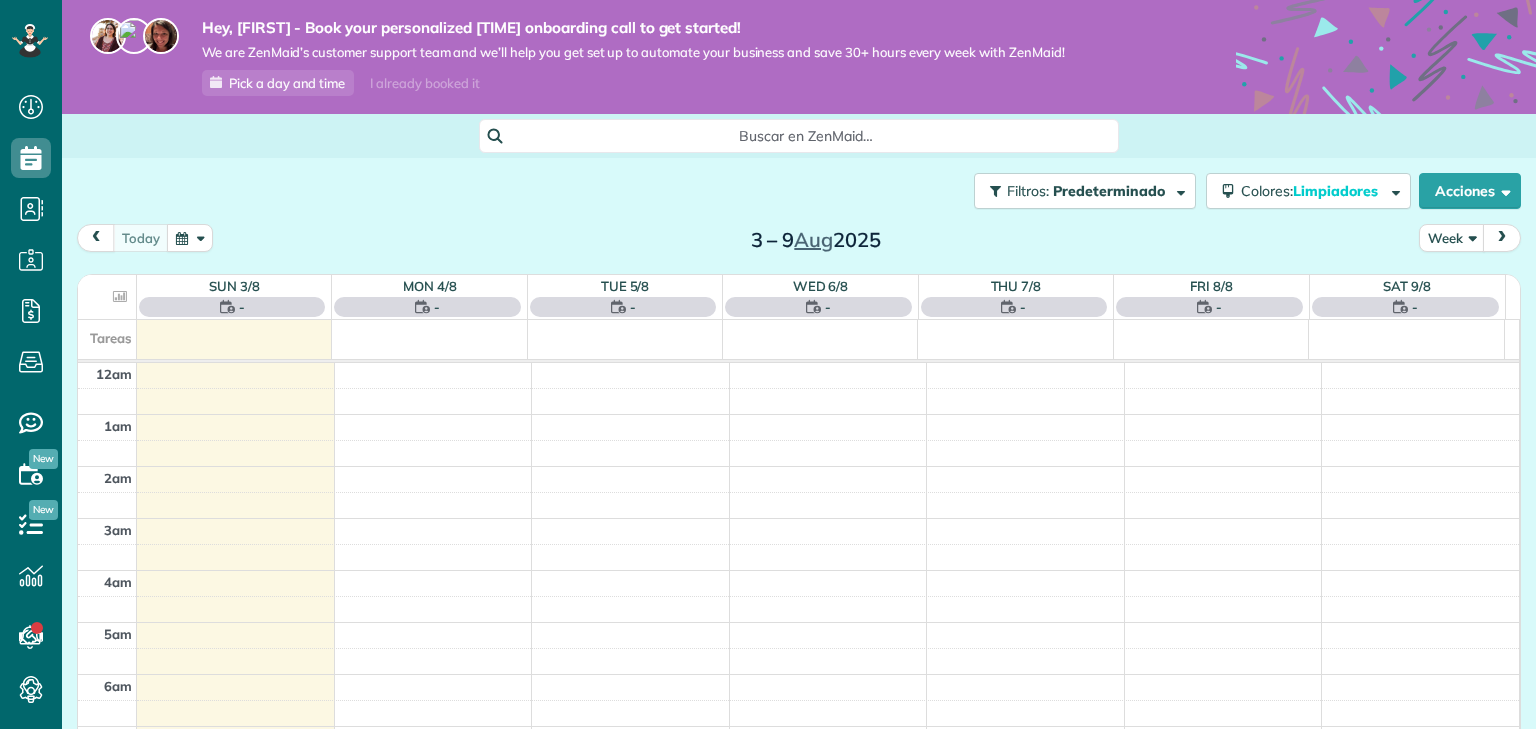 scroll, scrollTop: 0, scrollLeft: 0, axis: both 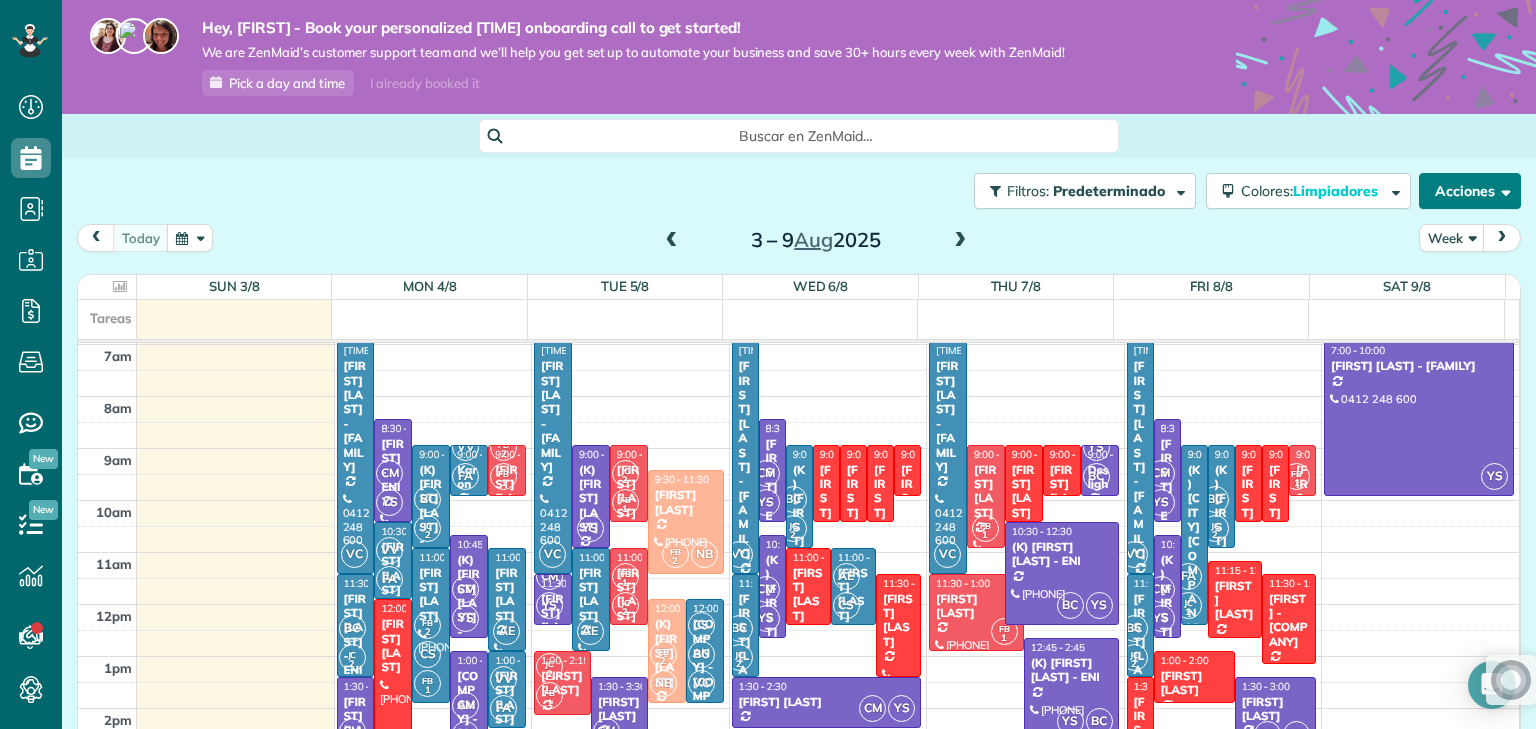 click on "Acciones" at bounding box center (1470, 191) 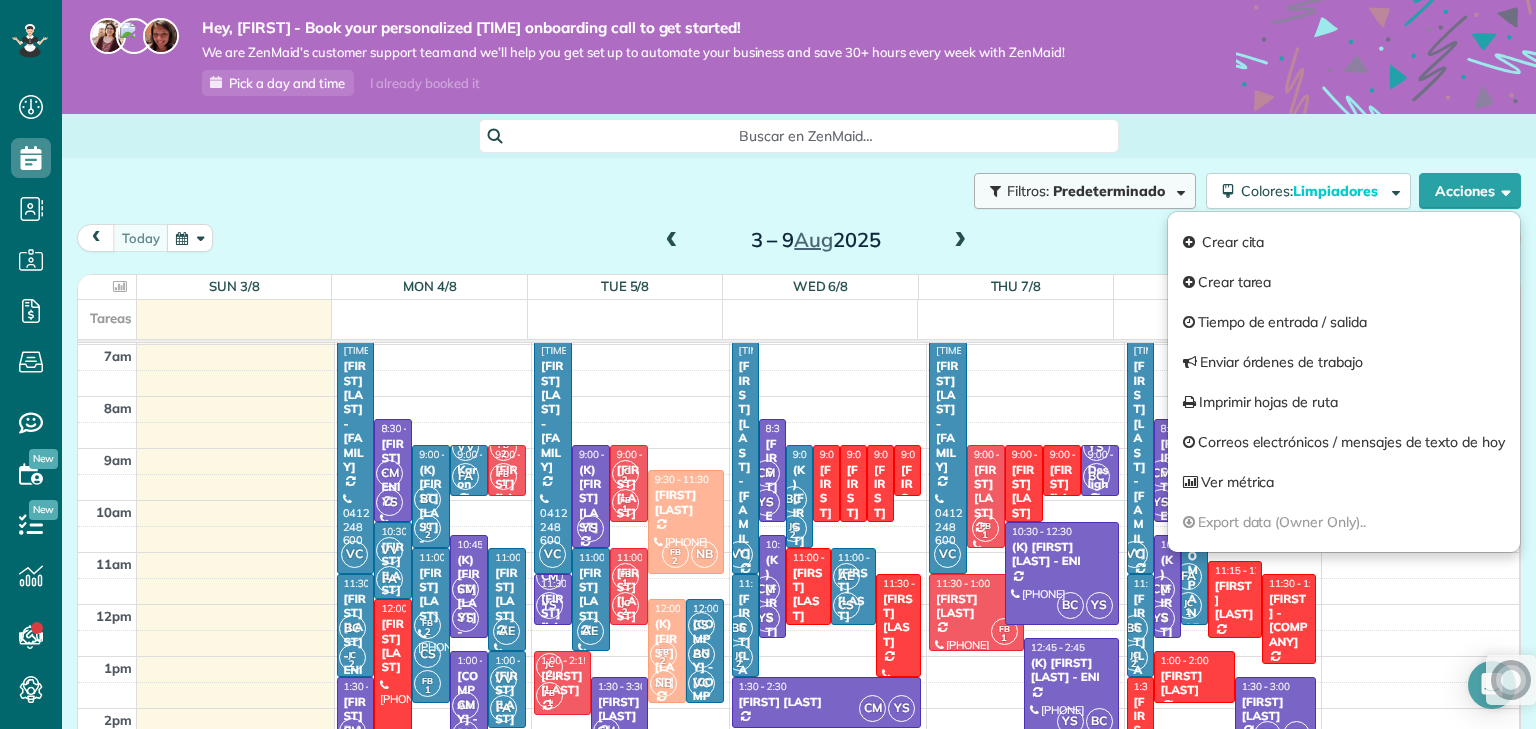 click at bounding box center (1177, 190) 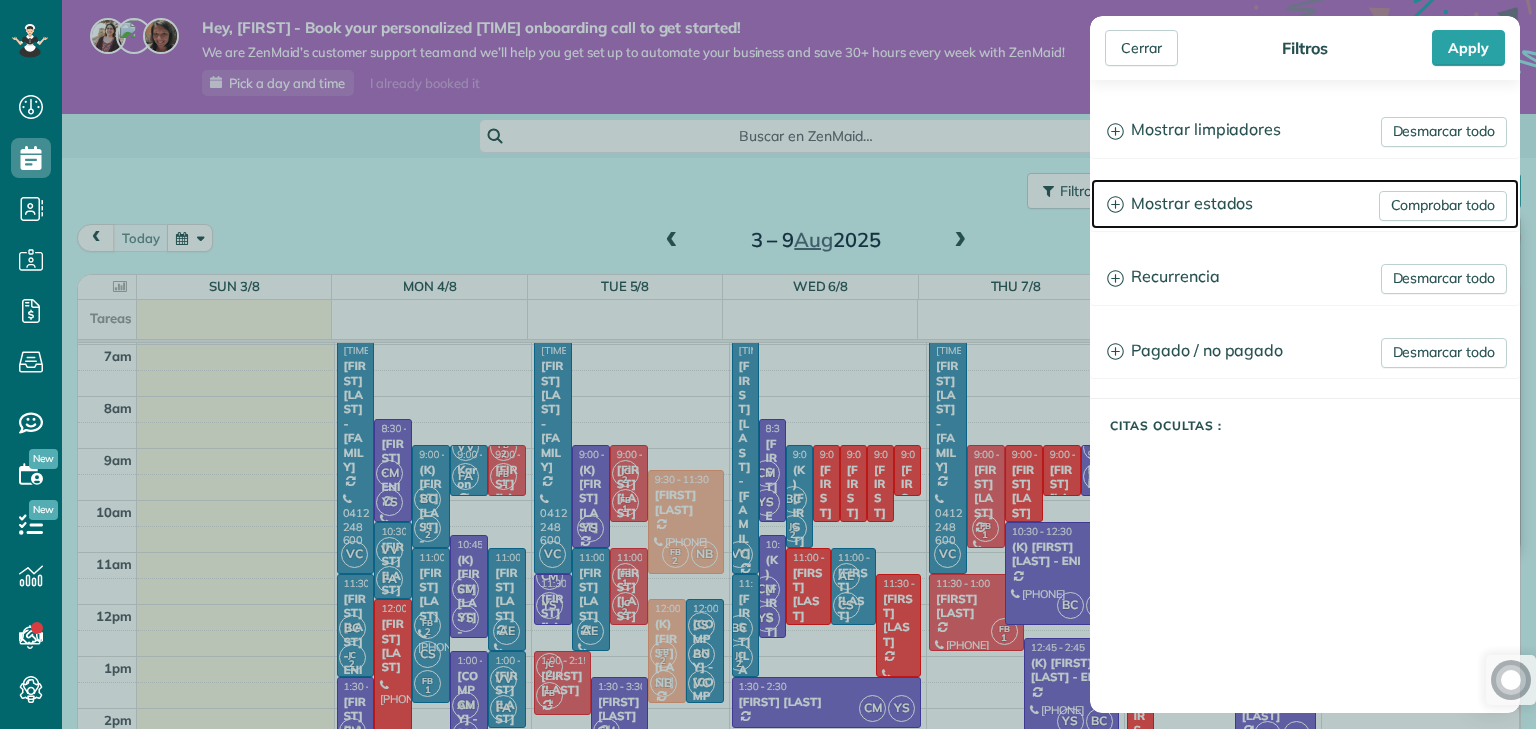 drag, startPoint x: 1111, startPoint y: 202, endPoint x: 1243, endPoint y: 226, distance: 134.16408 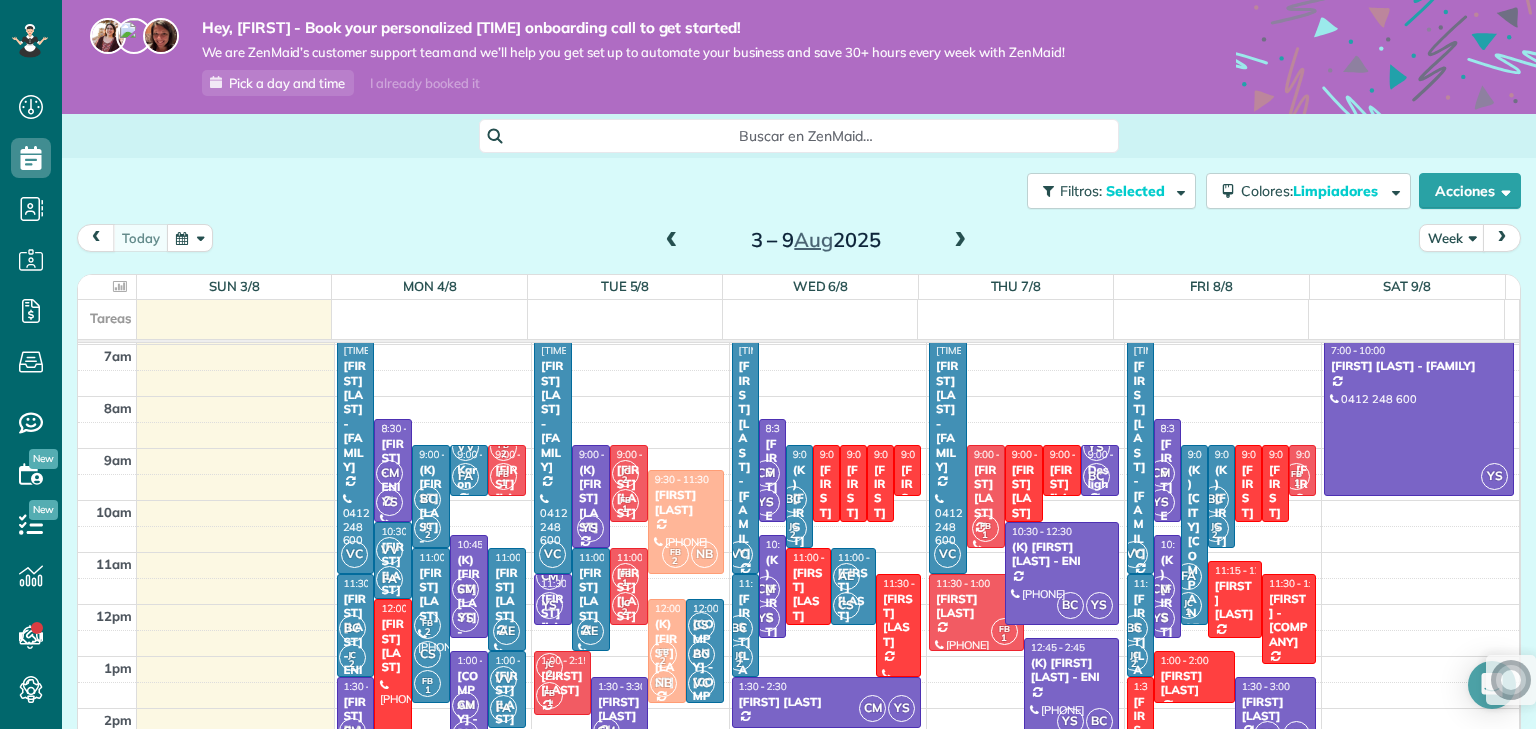 click on "Cerrar
Filtros
Apply
Desmarcar todo
Mostrar limpiadores
Florangel Baquero
Valentin Villalobos
Fabian Bazurto
Constanza Marinello
Clean is Good Service
Dahiana Ramirez" at bounding box center (768, 364) 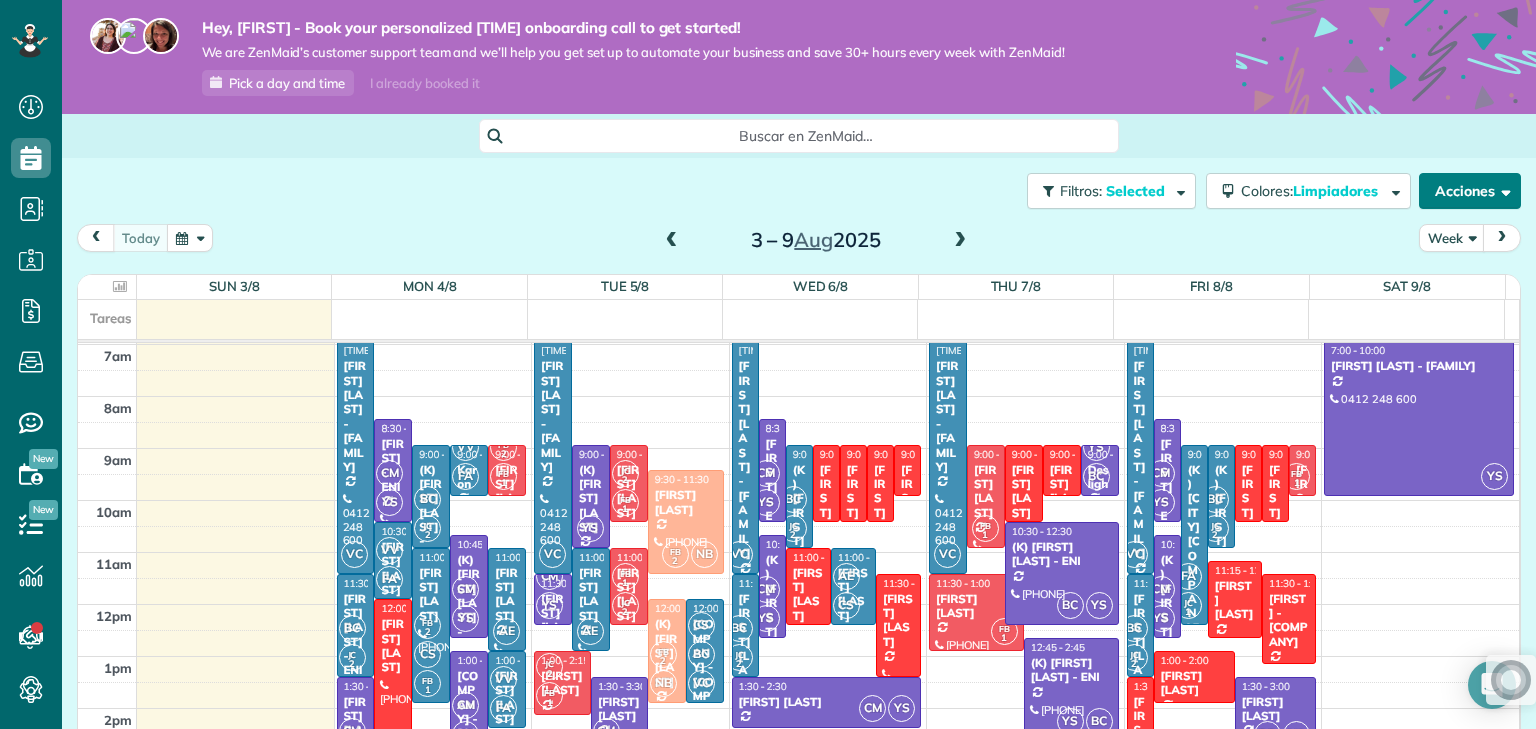 click on "Acciones" at bounding box center [1470, 191] 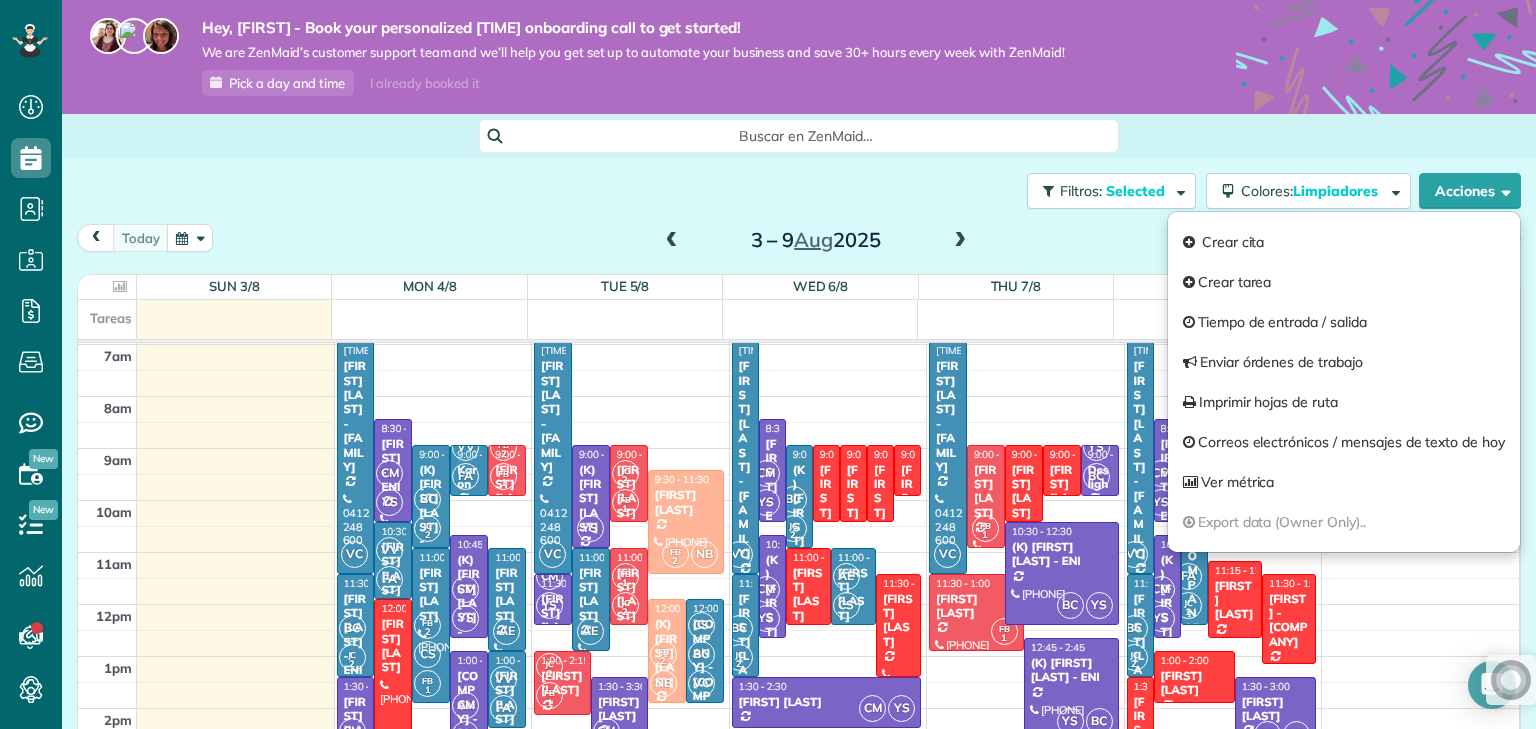 click on "Filtros:   Selected
Colores:  Limpiadores
Color por limpiadores
Color por equipo
Color por estado
Color por recurrencia
Color por pago / sin pago
Filtros  Selected
Cambios de horario
Acciones
Crear cita
Crear tarea
Tiempo de entrada / salida
Enviar órdenes de trabajo
Imprimir hojas de ruta
Correos electrónicos / mensajes de texto de hoy" at bounding box center (799, 191) 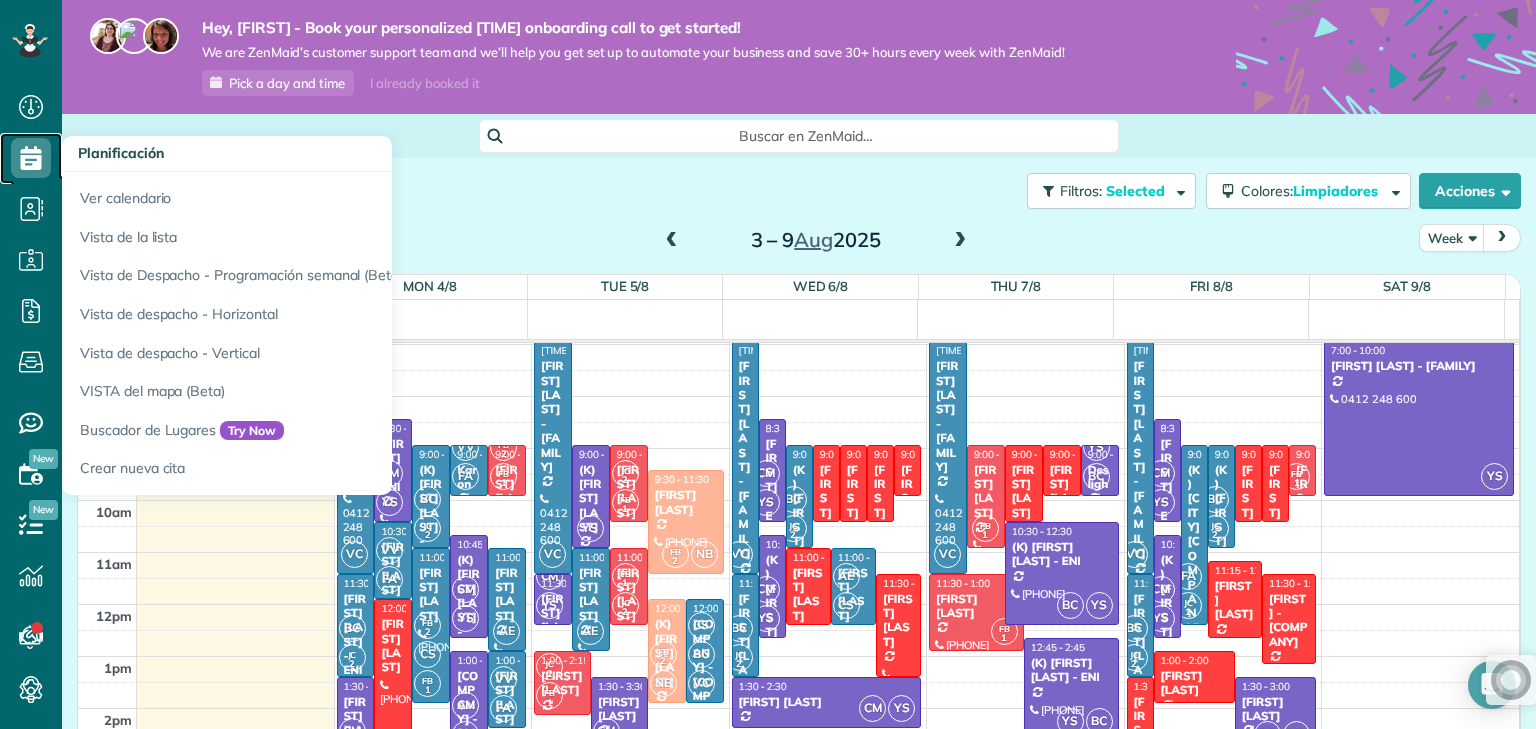click 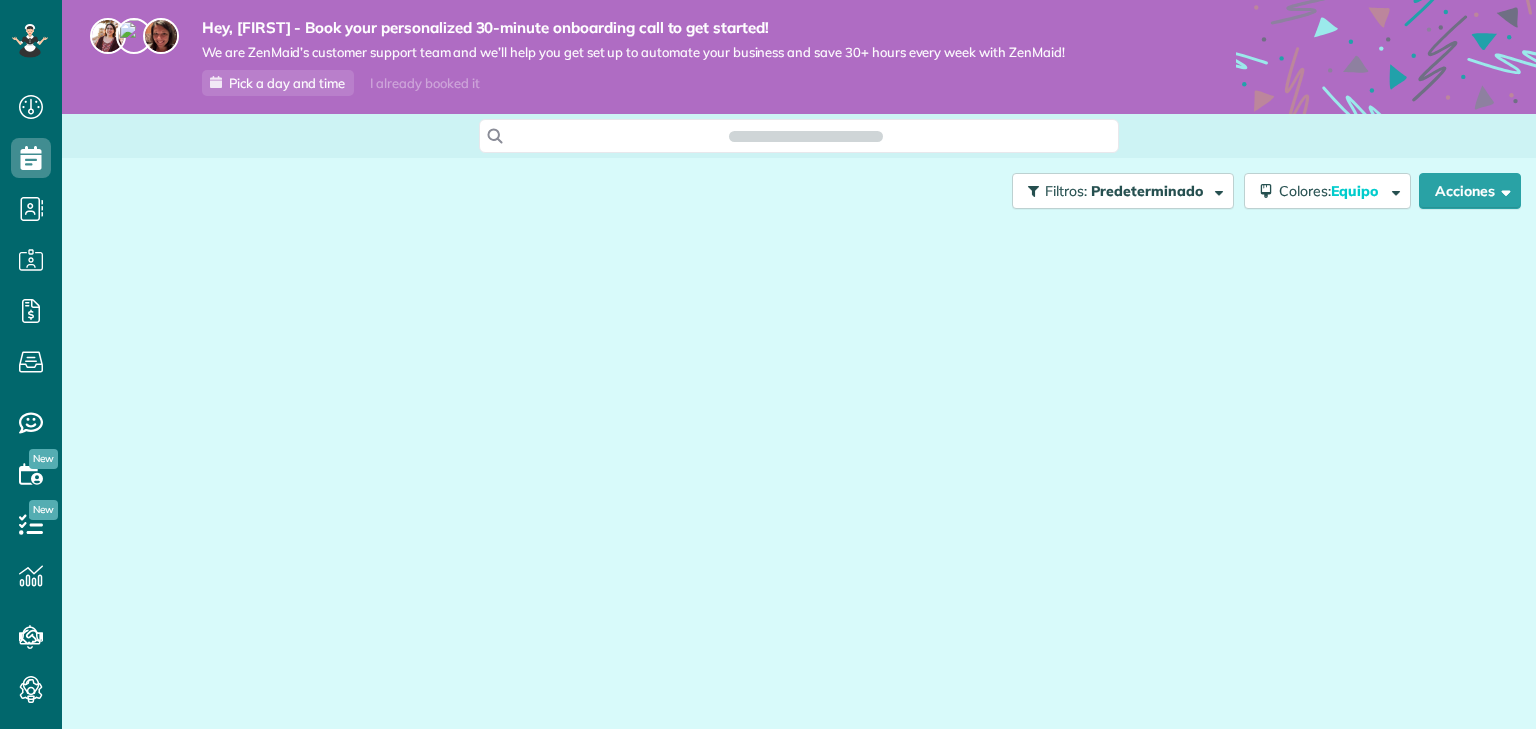 scroll, scrollTop: 0, scrollLeft: 0, axis: both 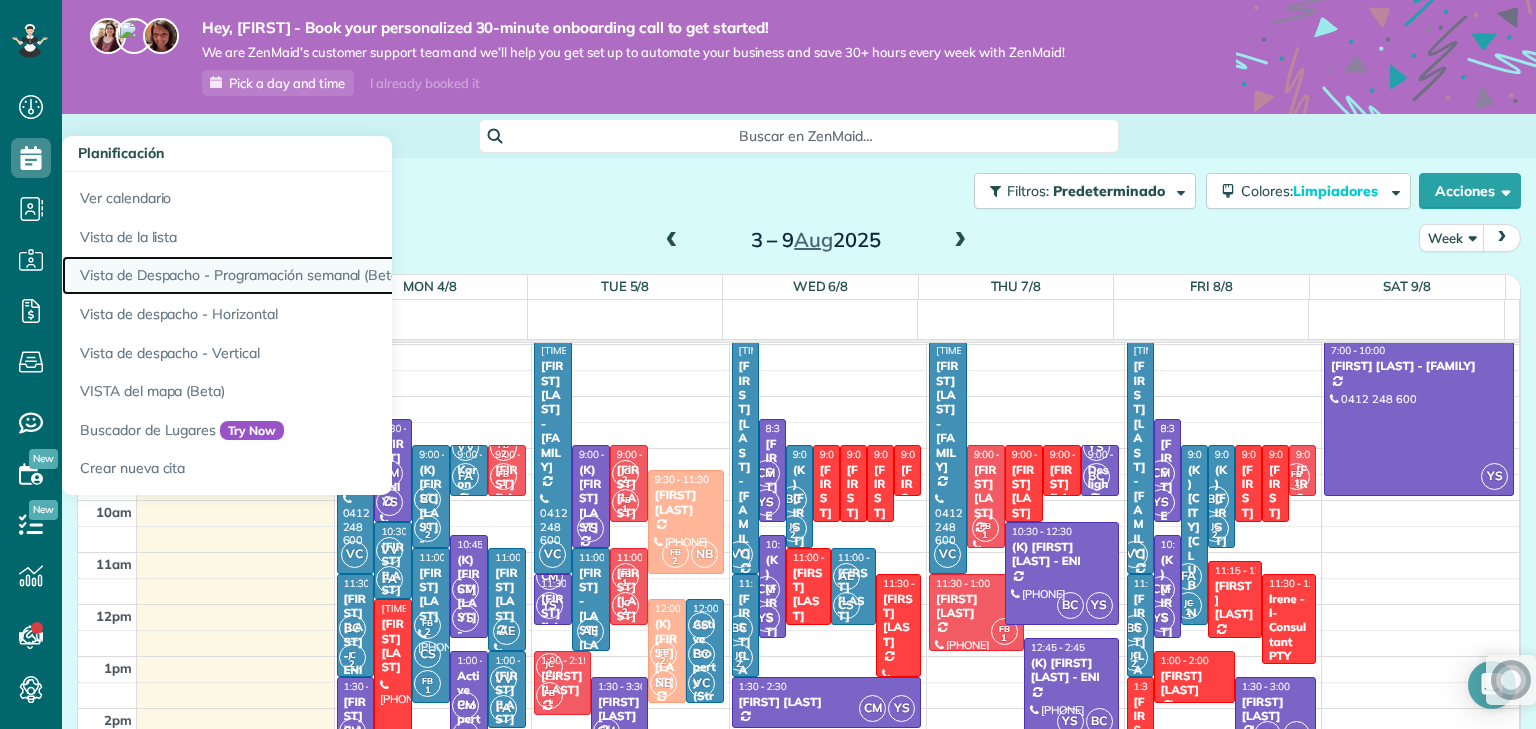 click on "Vista de Despacho - Programación semanal (Beta)" at bounding box center (312, 275) 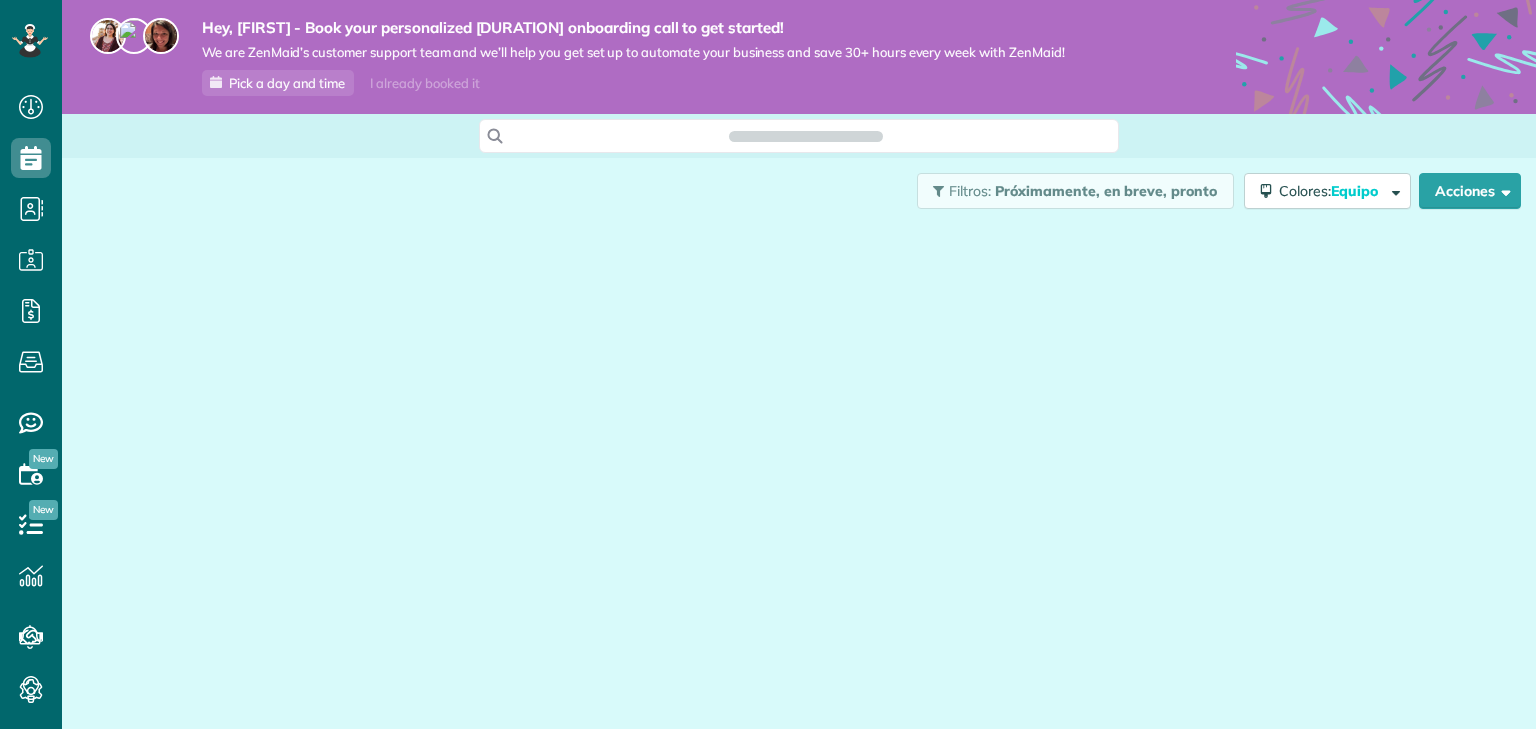 scroll, scrollTop: 0, scrollLeft: 0, axis: both 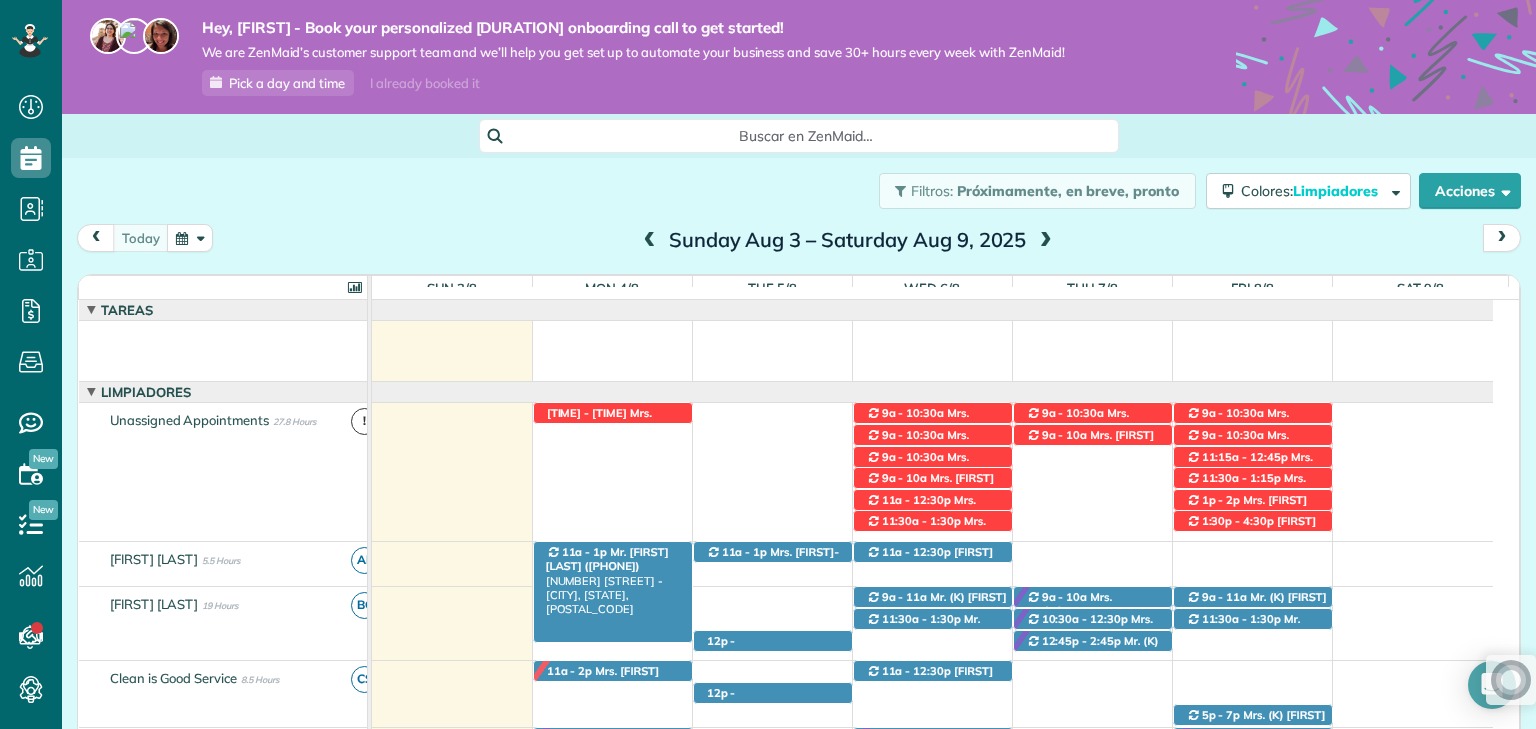 click on "Mr. Callum Uren (+61428997696)" at bounding box center [607, 559] 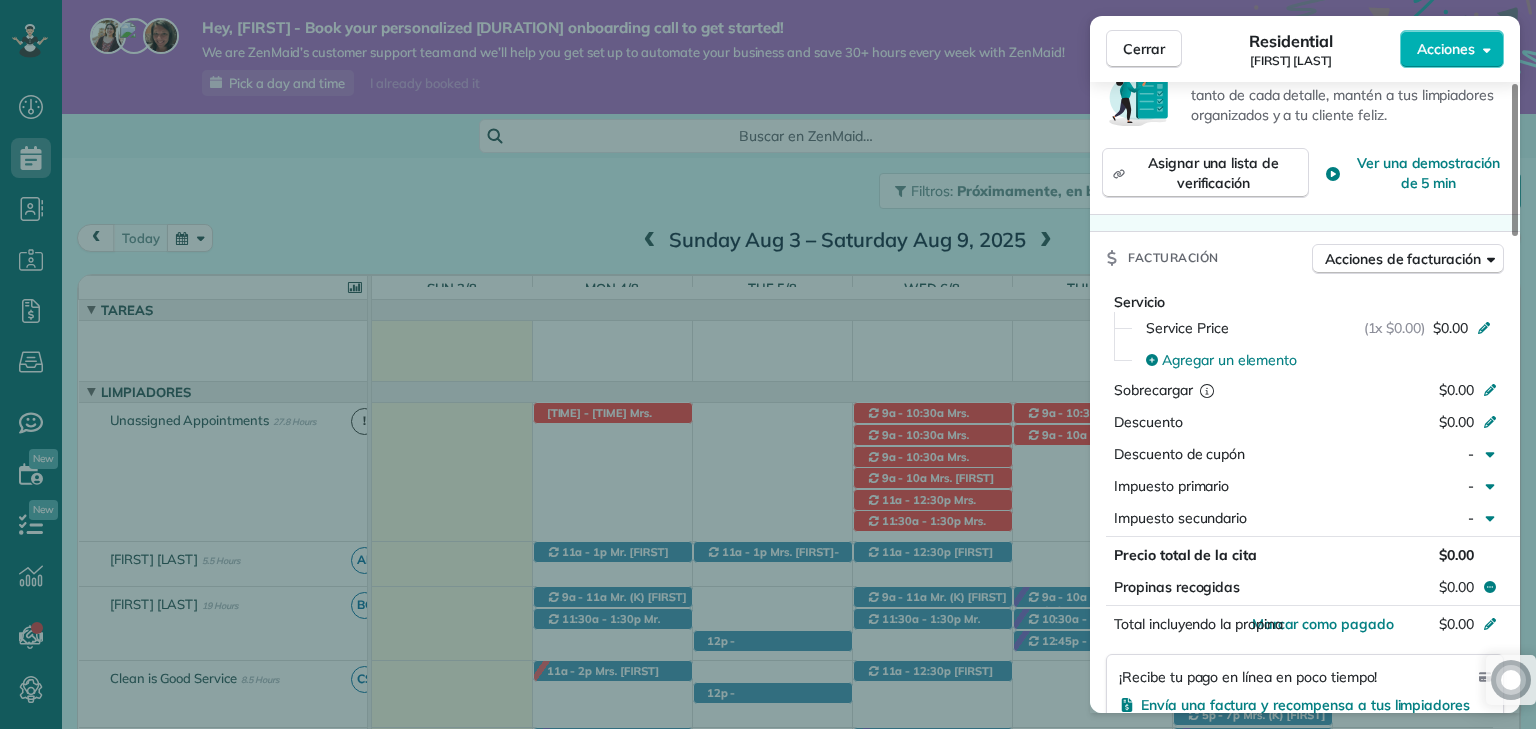 scroll, scrollTop: 1000, scrollLeft: 0, axis: vertical 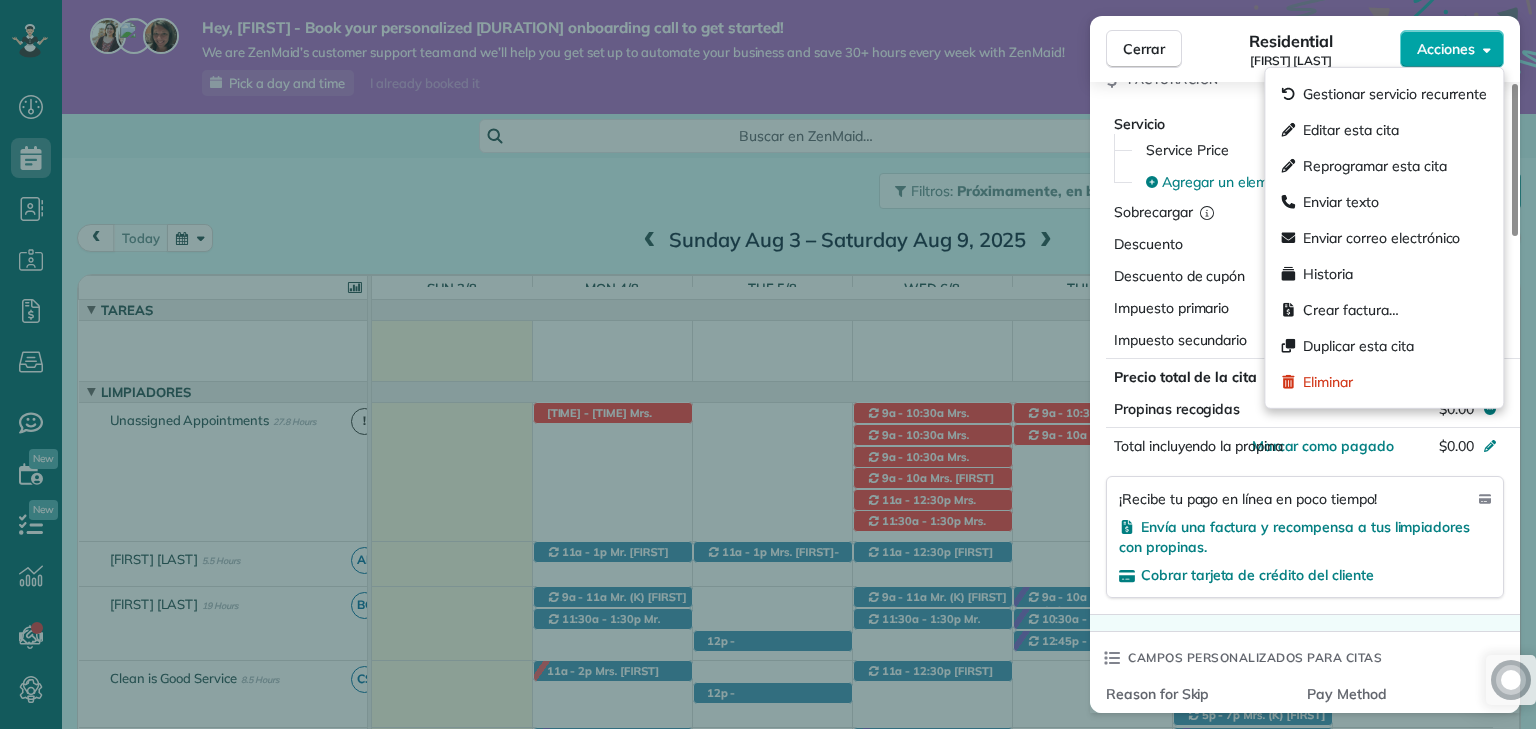 click on "Acciones" at bounding box center (1452, 49) 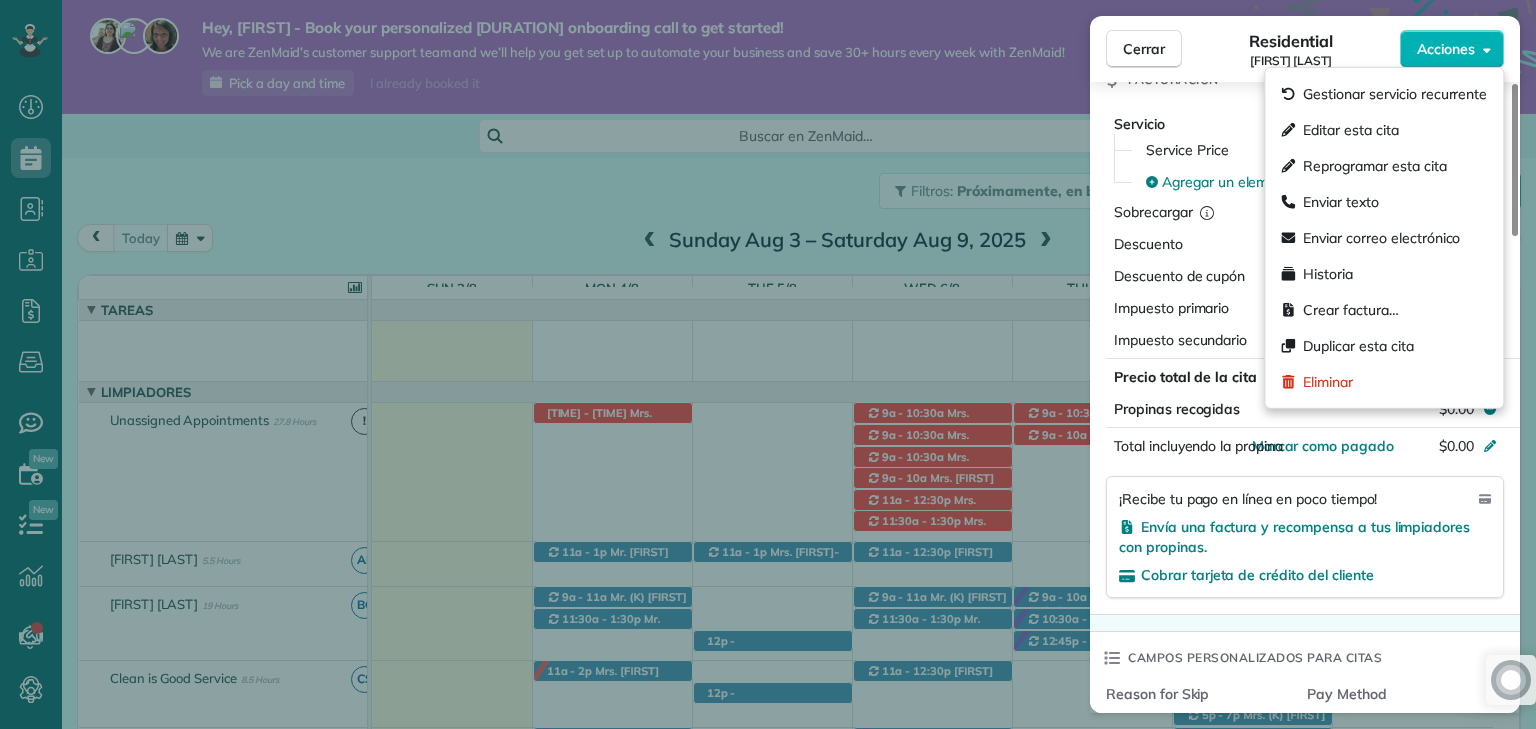 click on "¡Recibe tu pago en línea en poco tiempo!" at bounding box center (1305, 499) 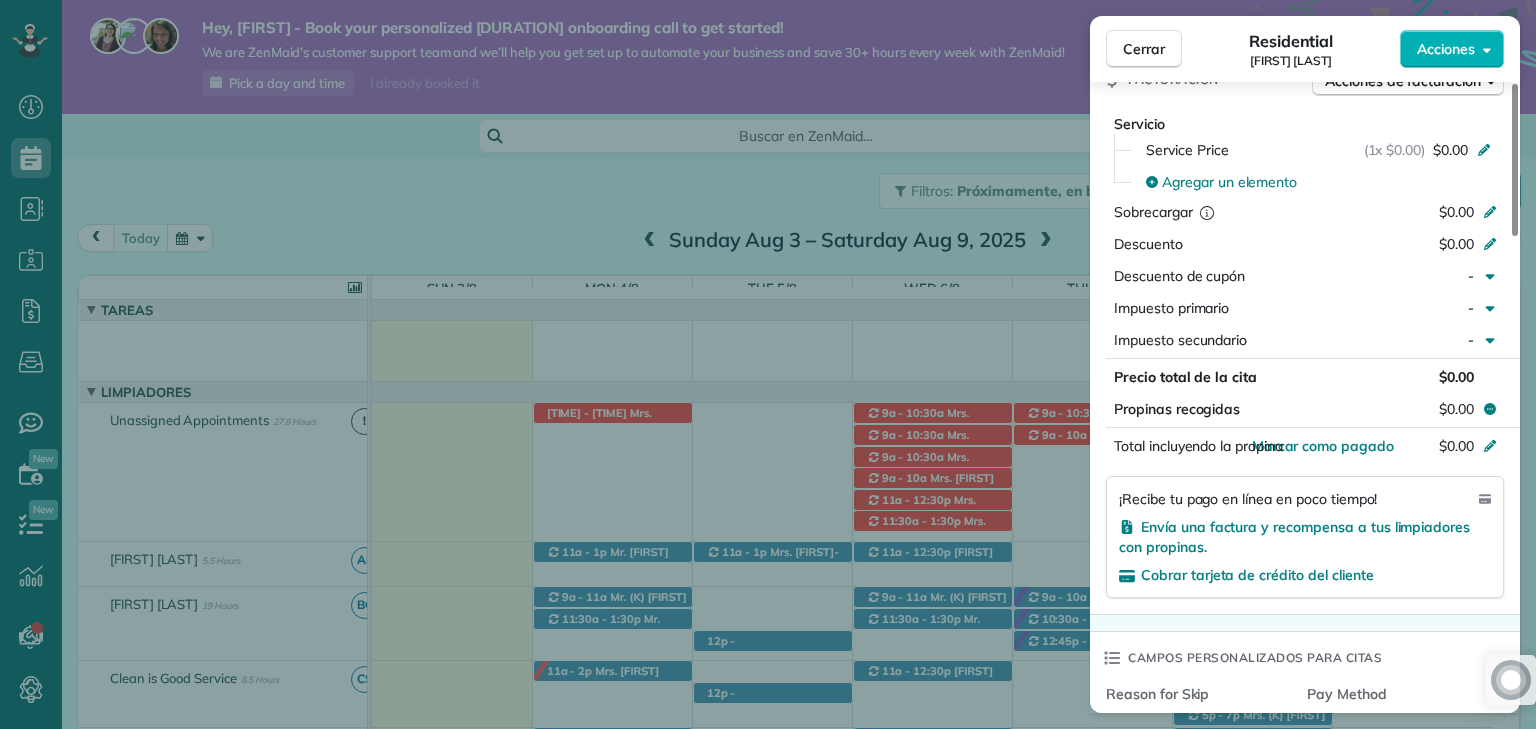 scroll, scrollTop: 878, scrollLeft: 0, axis: vertical 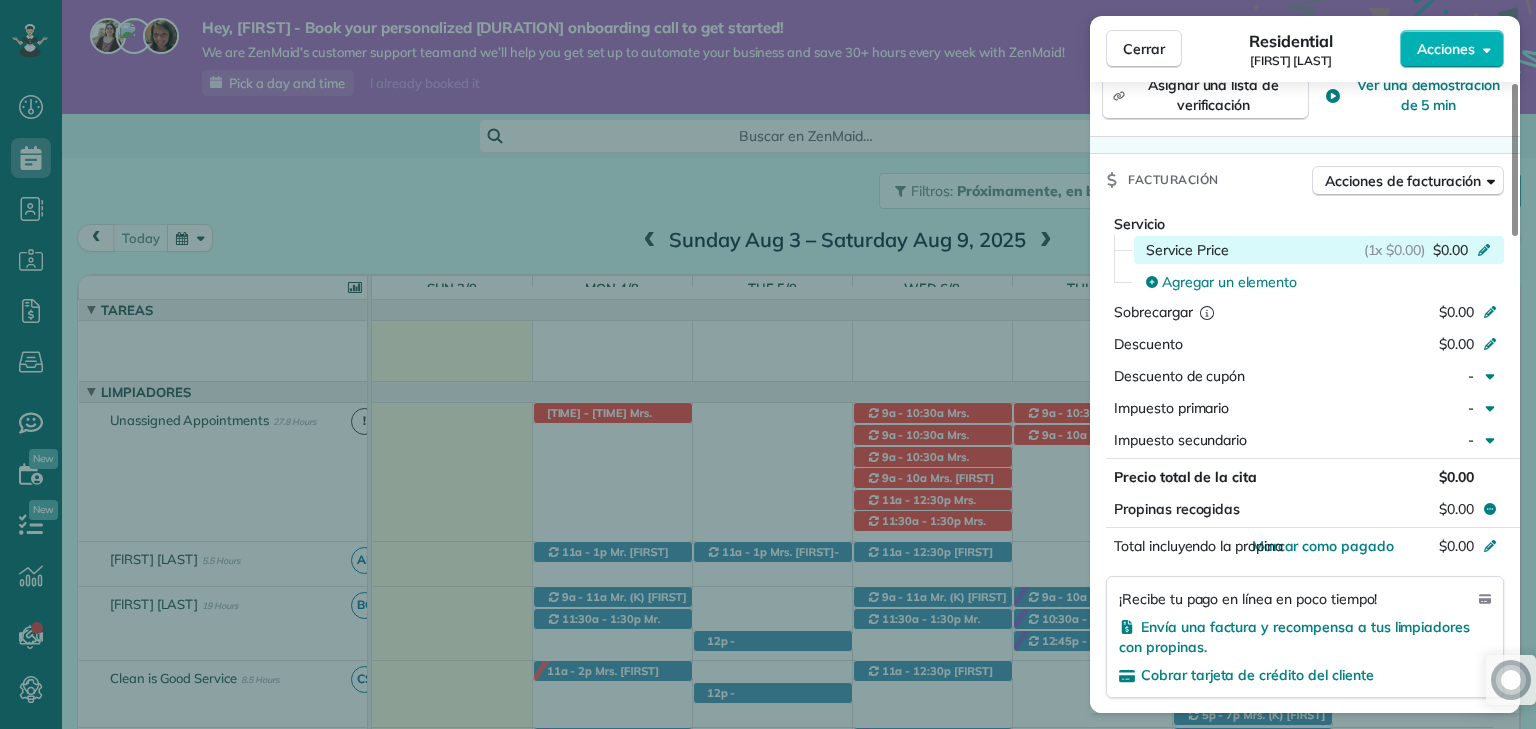 click 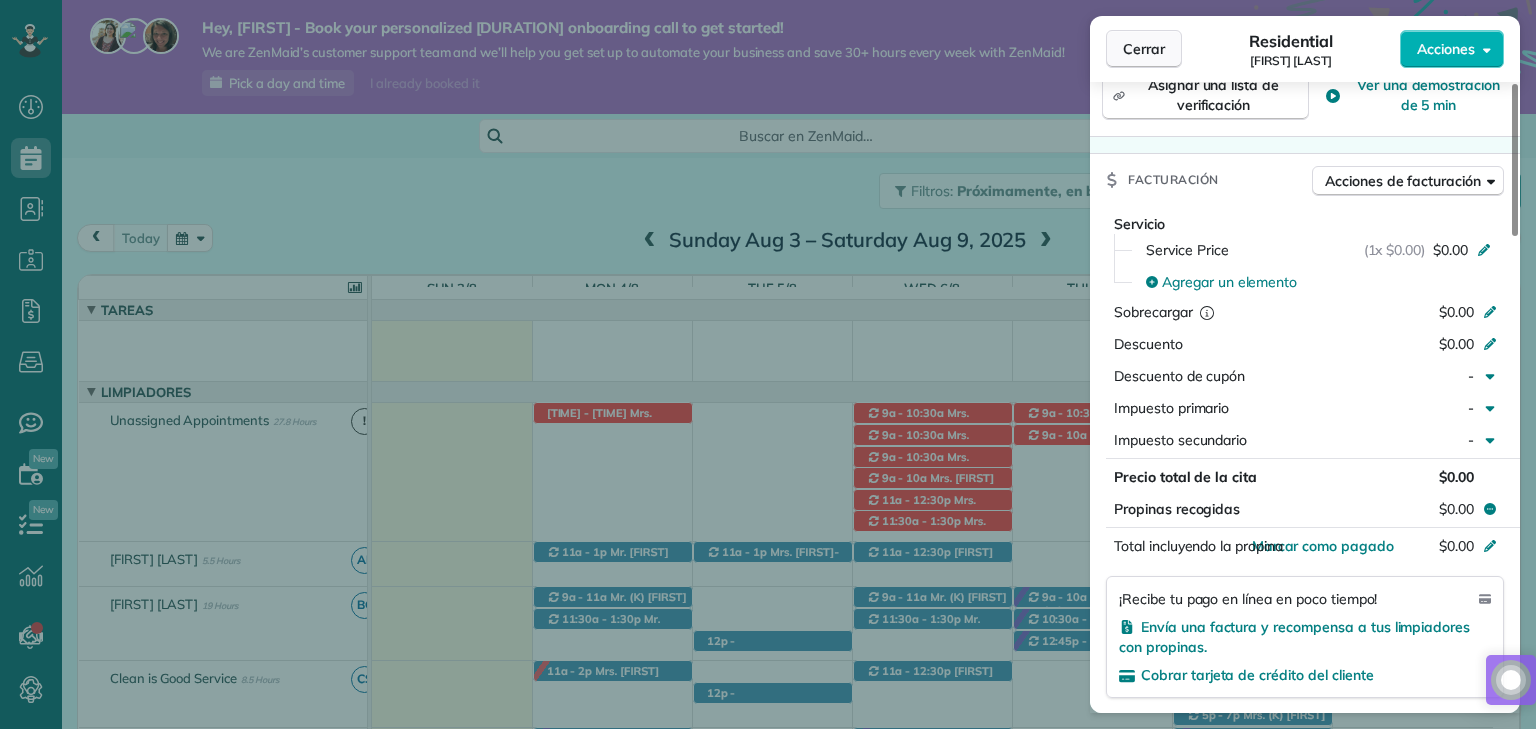click on "Cerrar" at bounding box center (1144, 49) 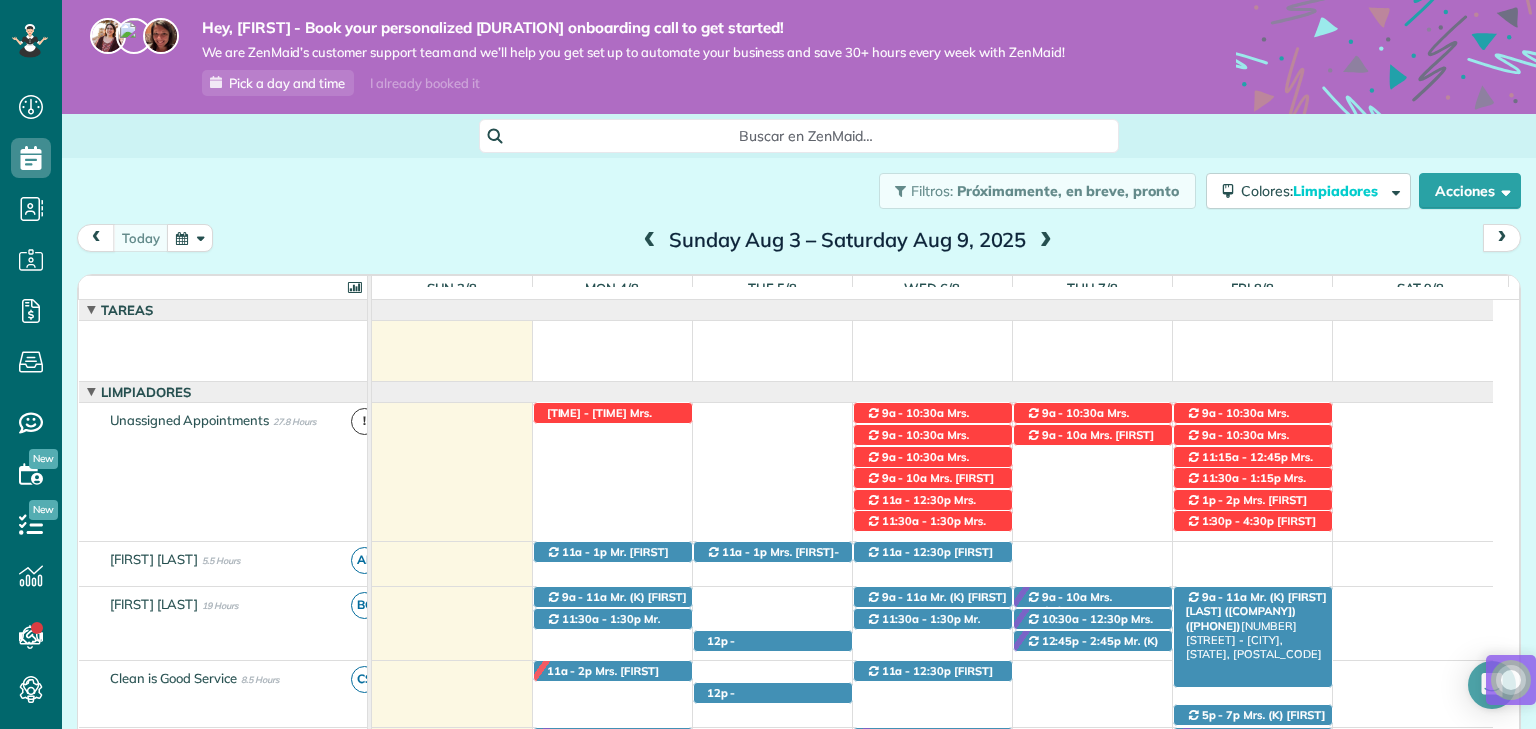 scroll, scrollTop: 100, scrollLeft: 0, axis: vertical 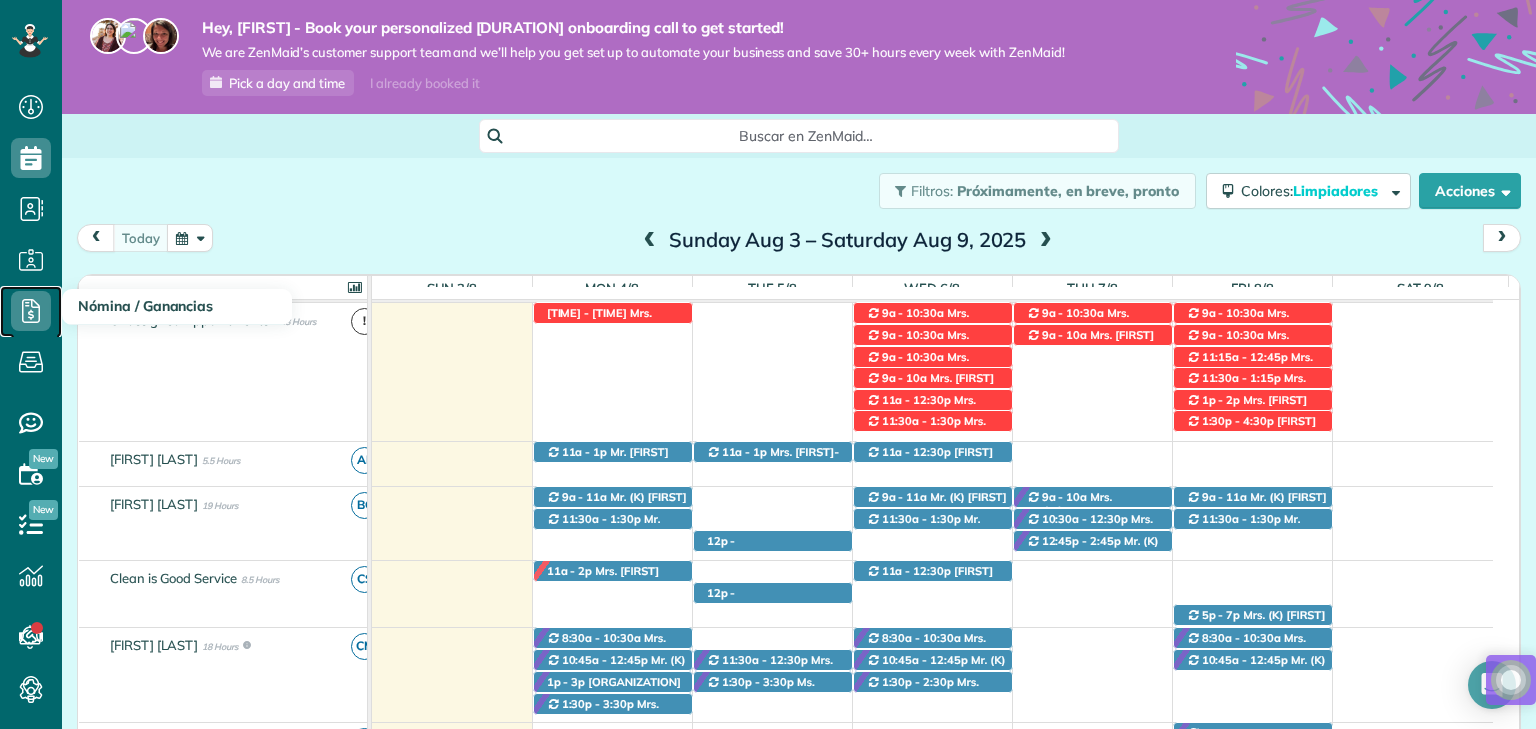 click 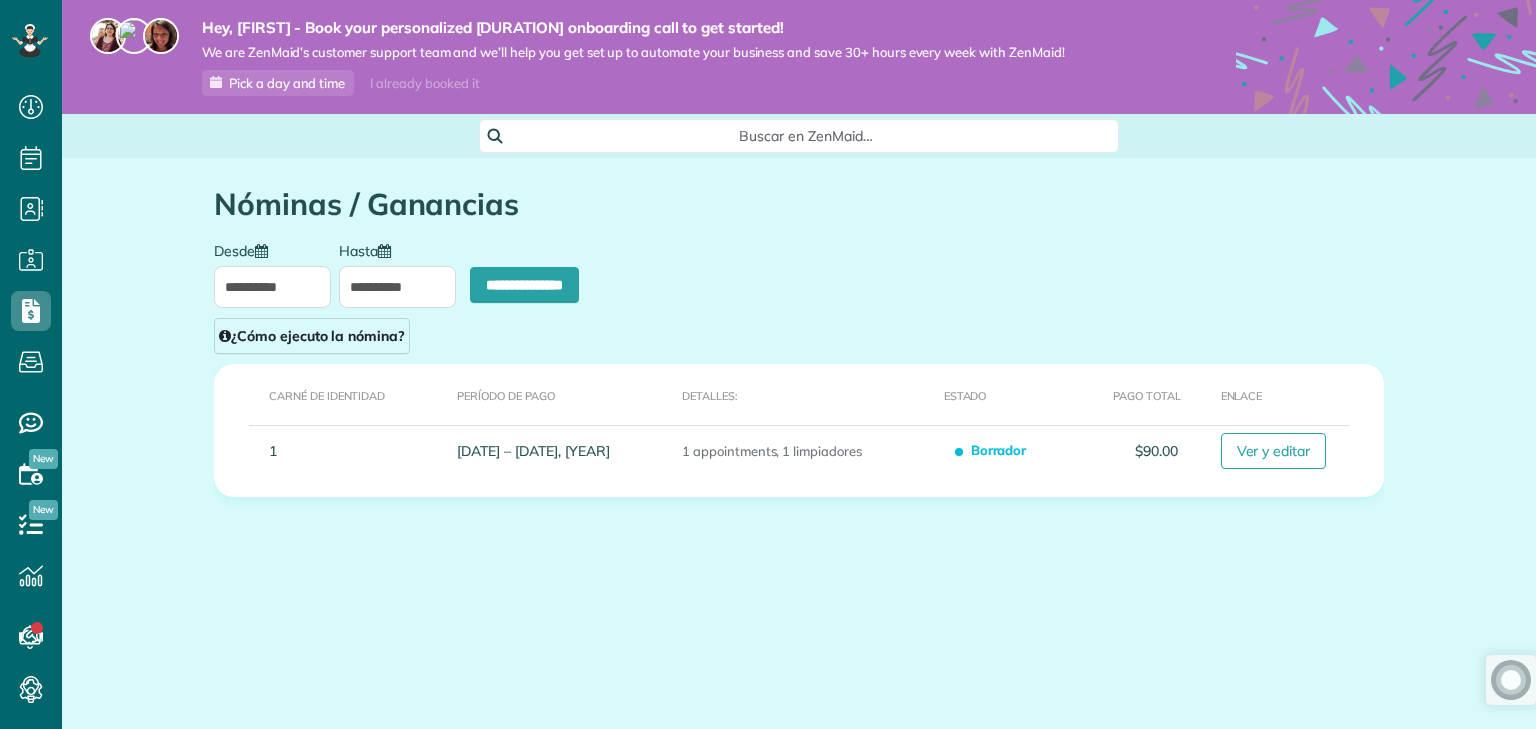 scroll, scrollTop: 0, scrollLeft: 0, axis: both 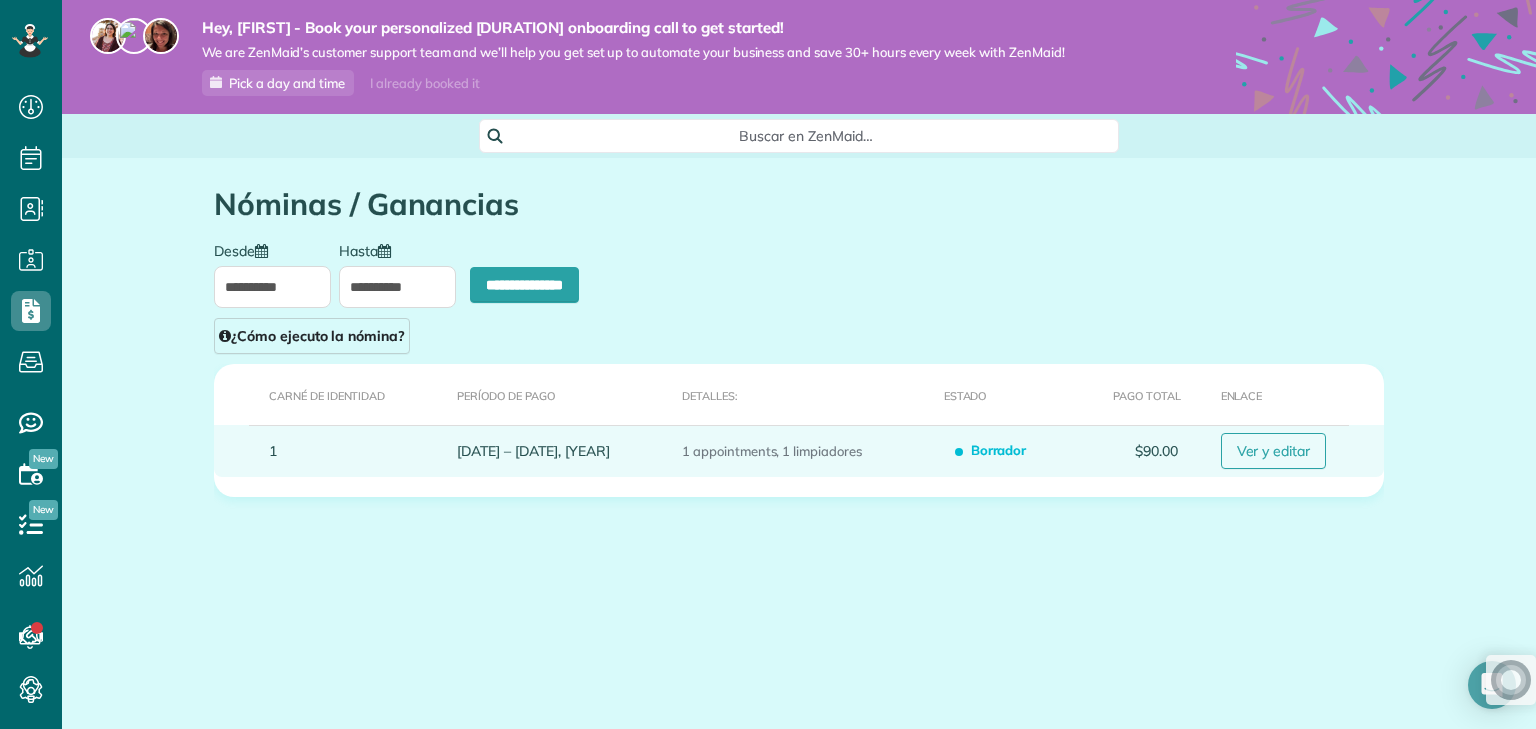 click on "Ver y editar" at bounding box center [1274, 451] 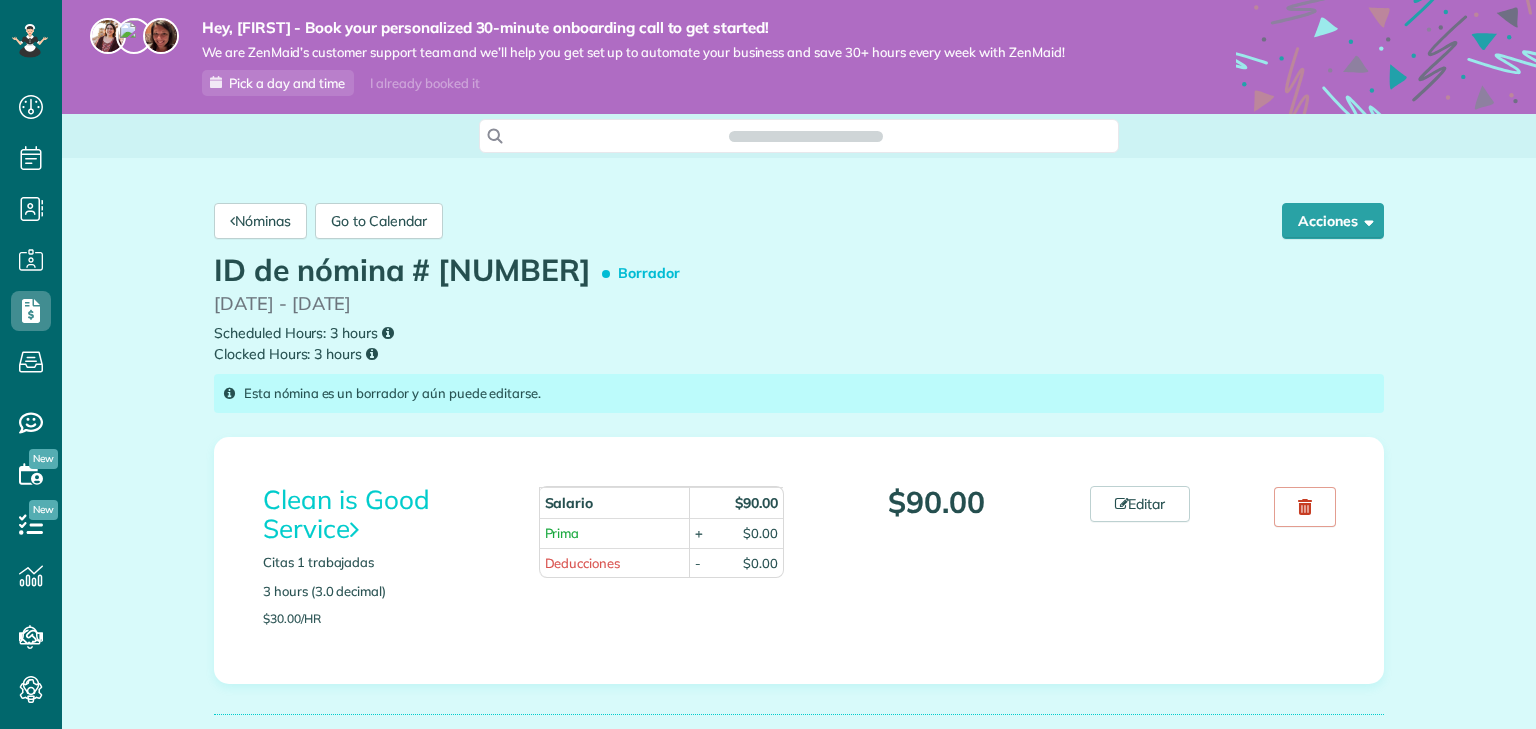 scroll, scrollTop: 0, scrollLeft: 0, axis: both 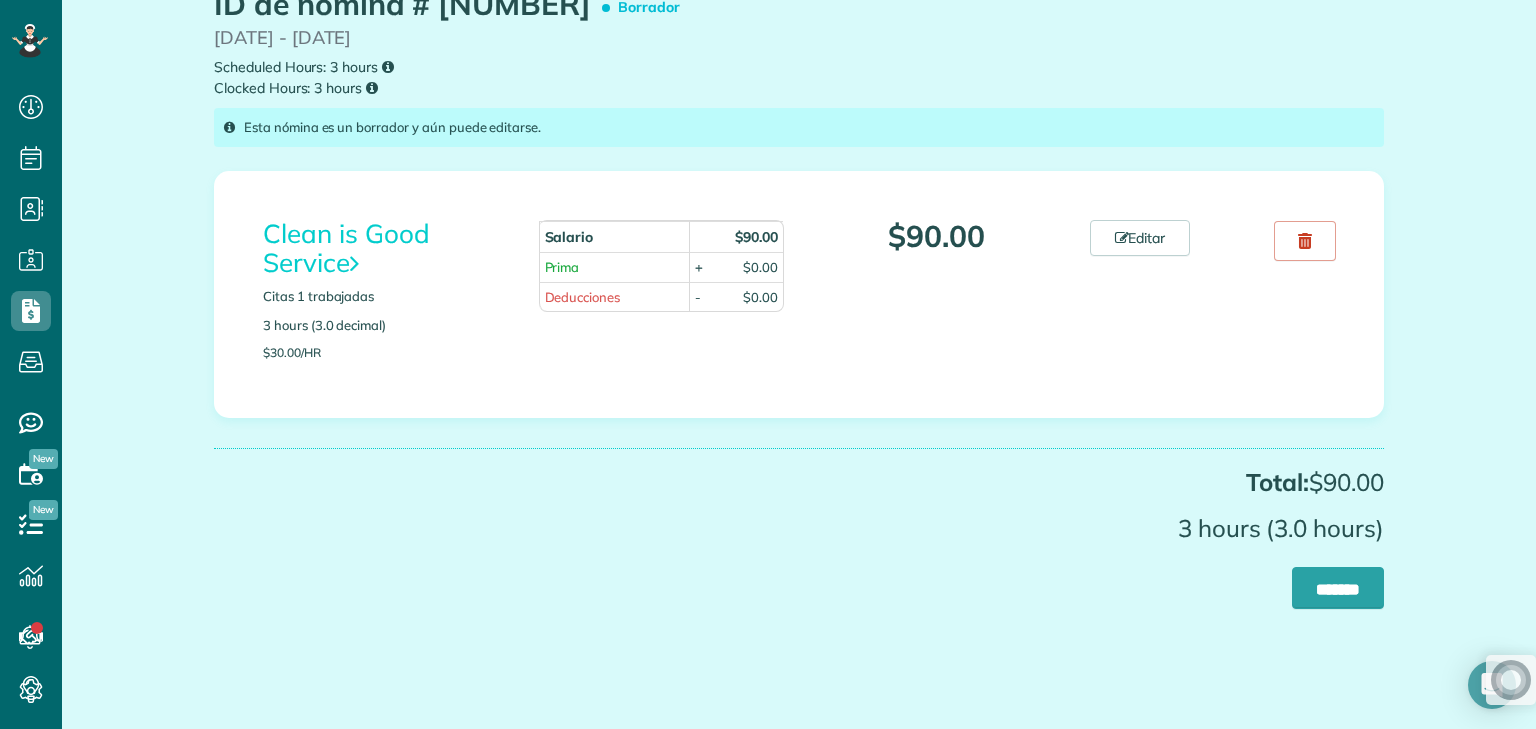 click on "Clean is Good Service
Citas 1 trabajadas
3 hours  (3.0 decimal)
$30.00/hr
Salario
$90.00
Prima
+
$0.00
Deducciones
-
$0.00" at bounding box center [799, 294] 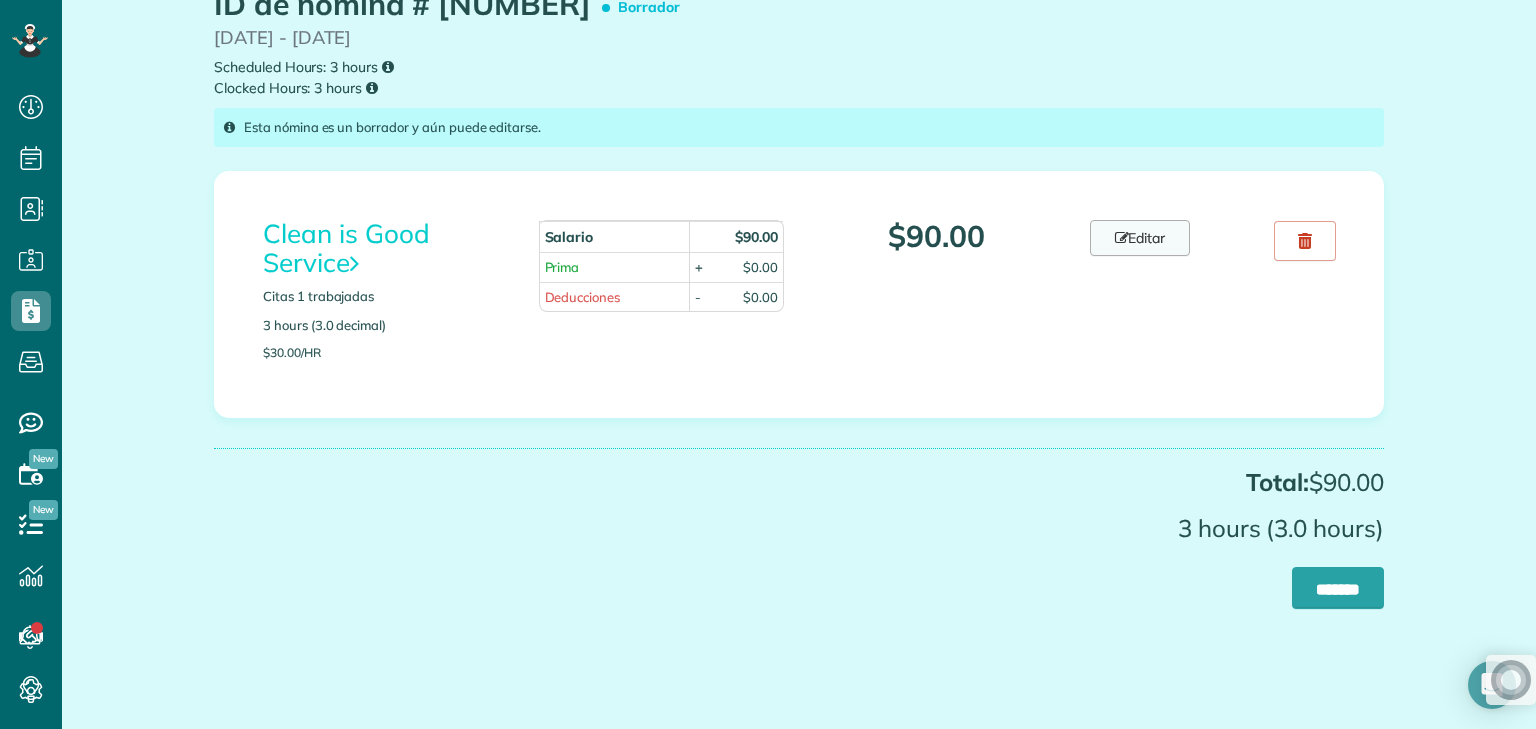 click at bounding box center [1122, 238] 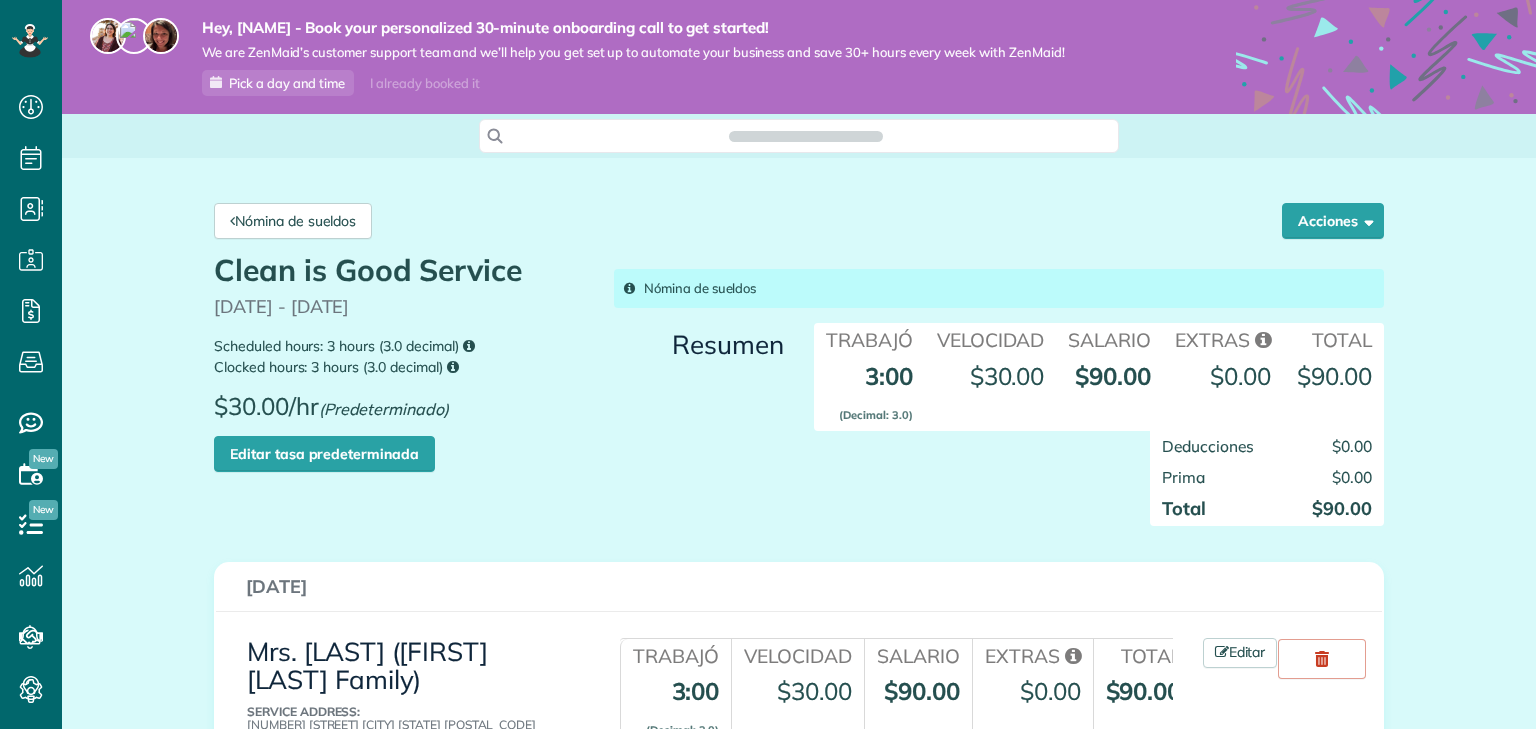 scroll, scrollTop: 0, scrollLeft: 0, axis: both 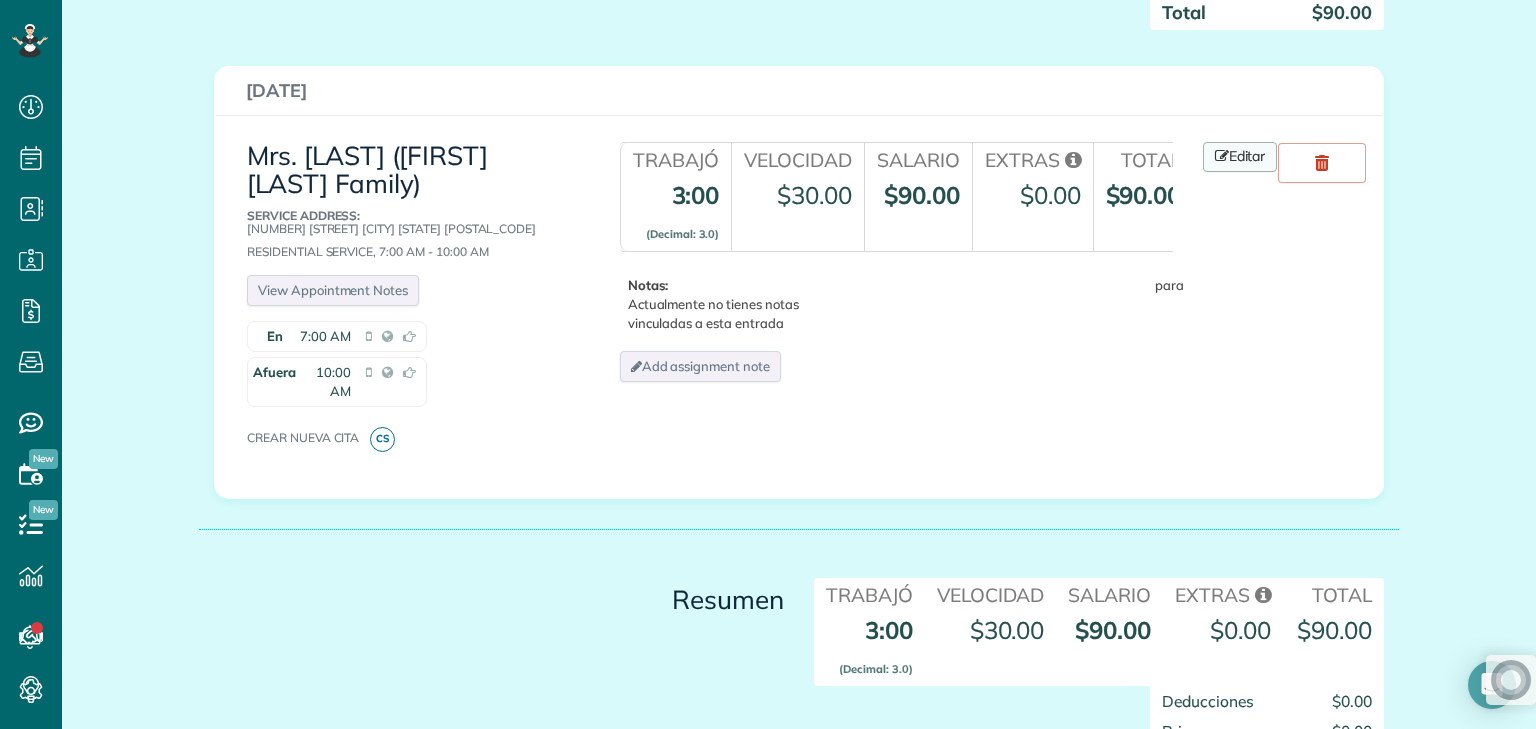 click on "Editar" at bounding box center [1240, 157] 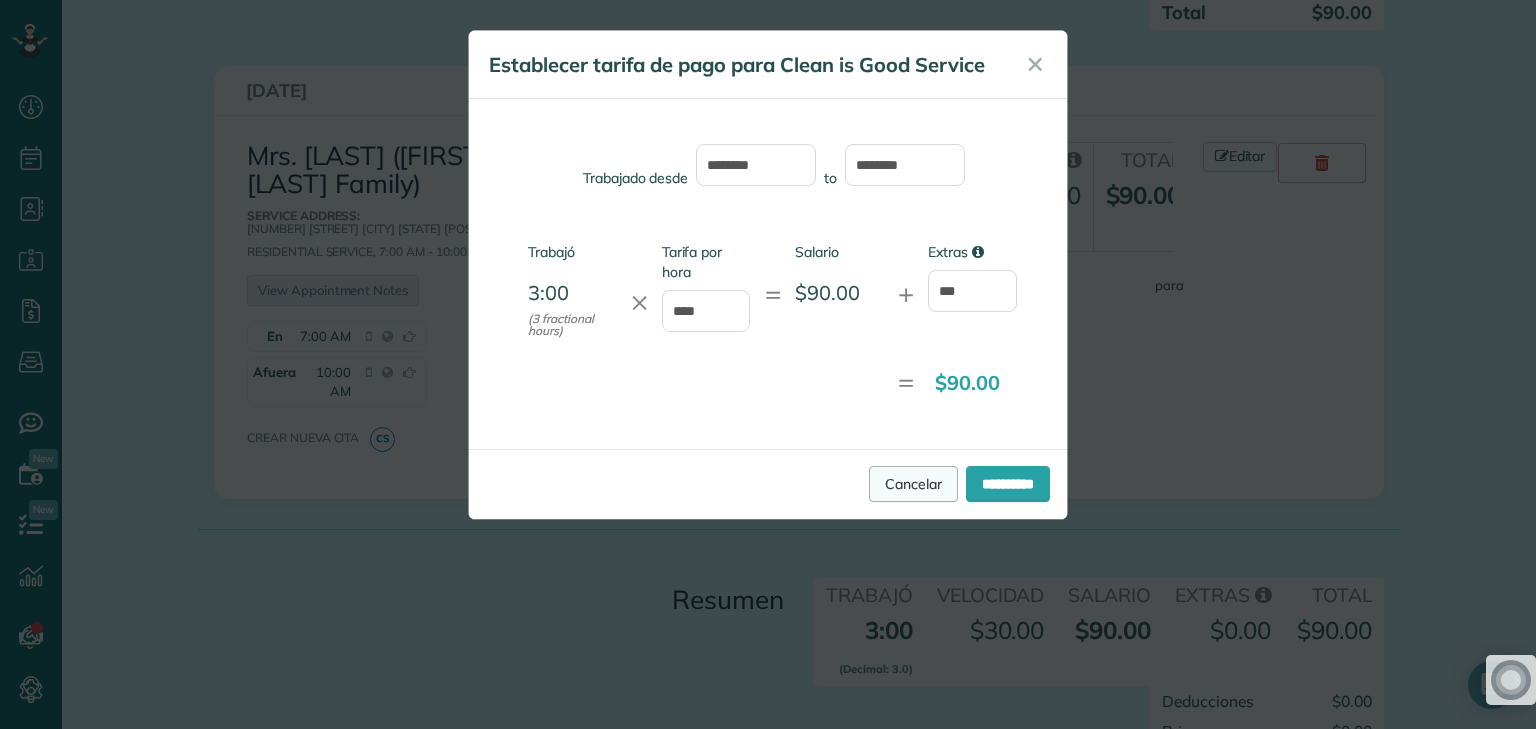 click on "Cancelar" at bounding box center [913, 484] 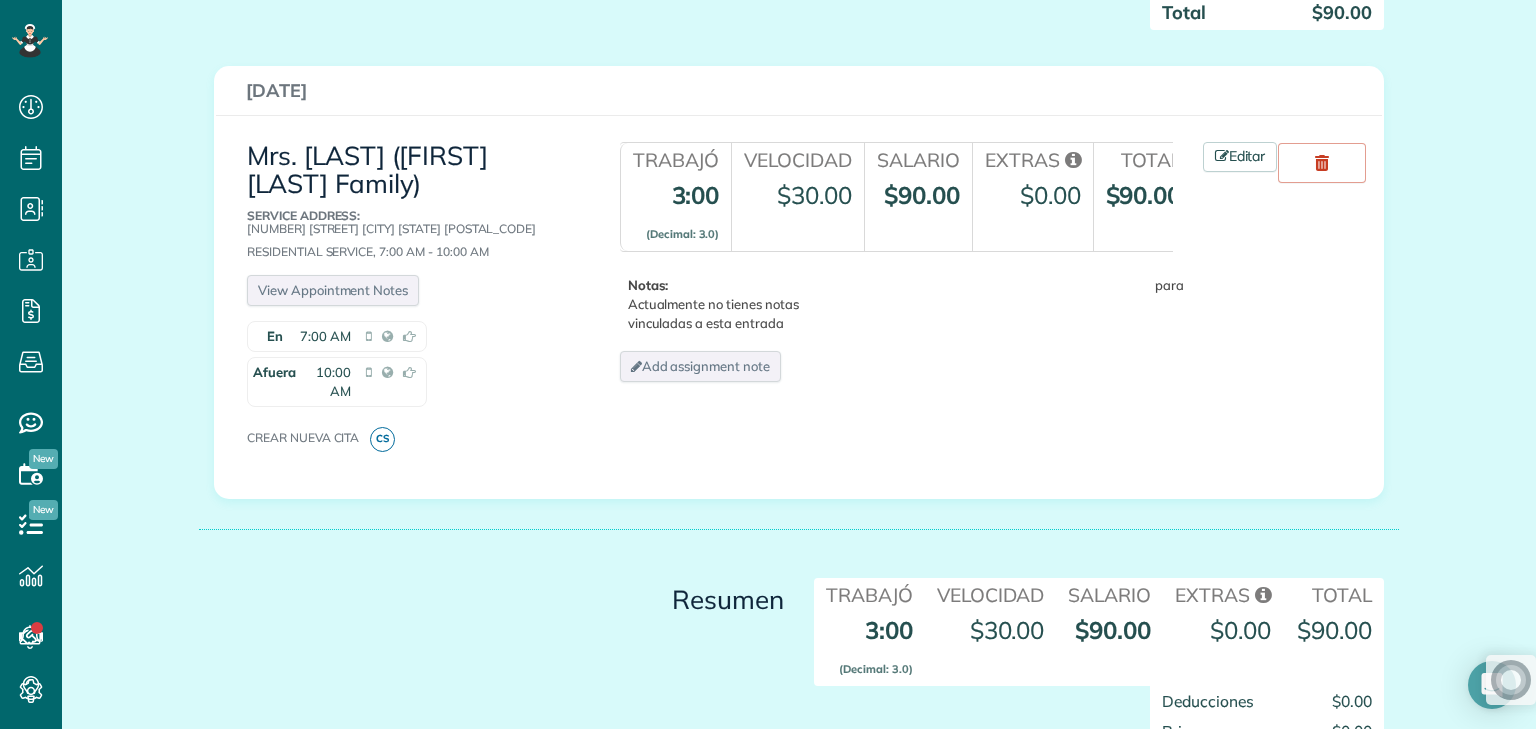 scroll, scrollTop: 396, scrollLeft: 0, axis: vertical 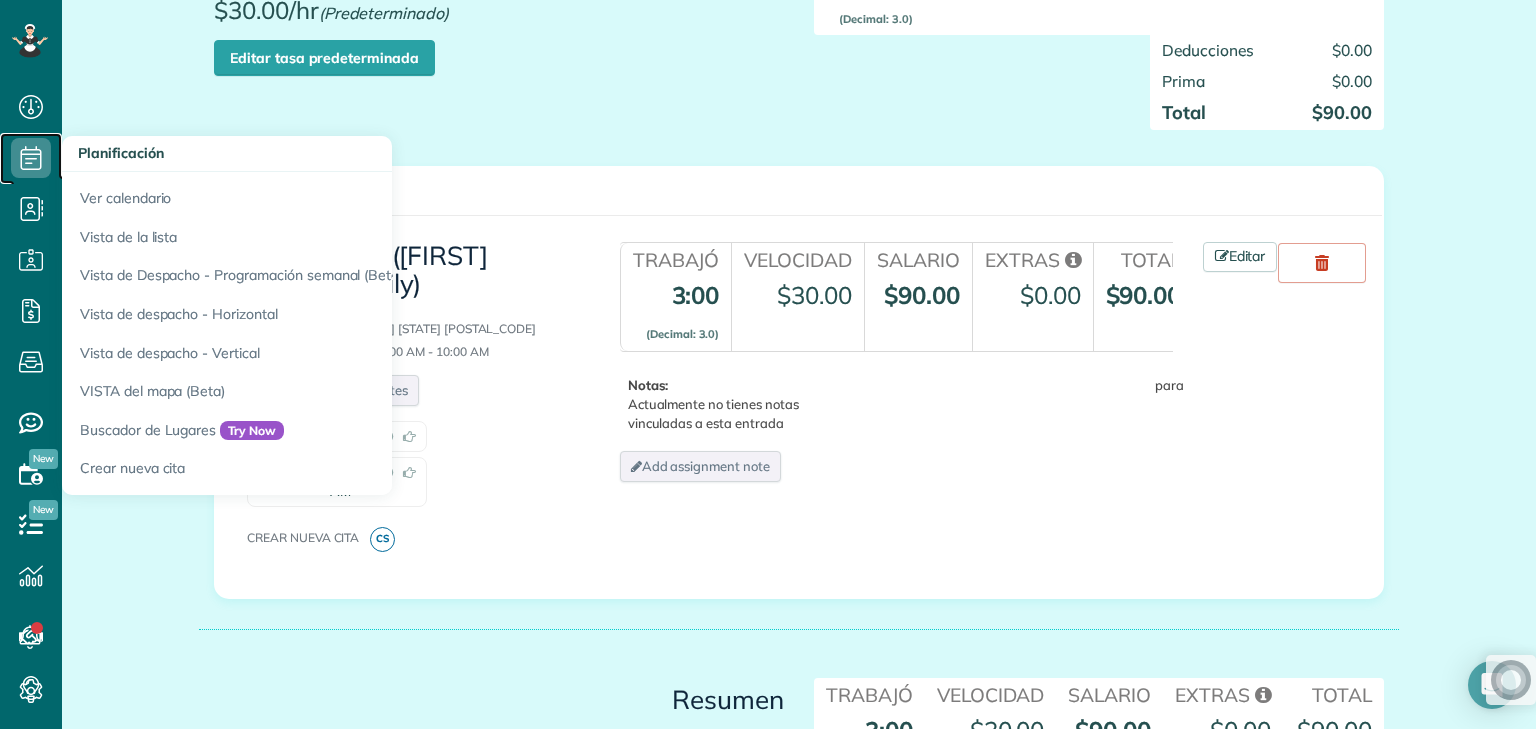 click 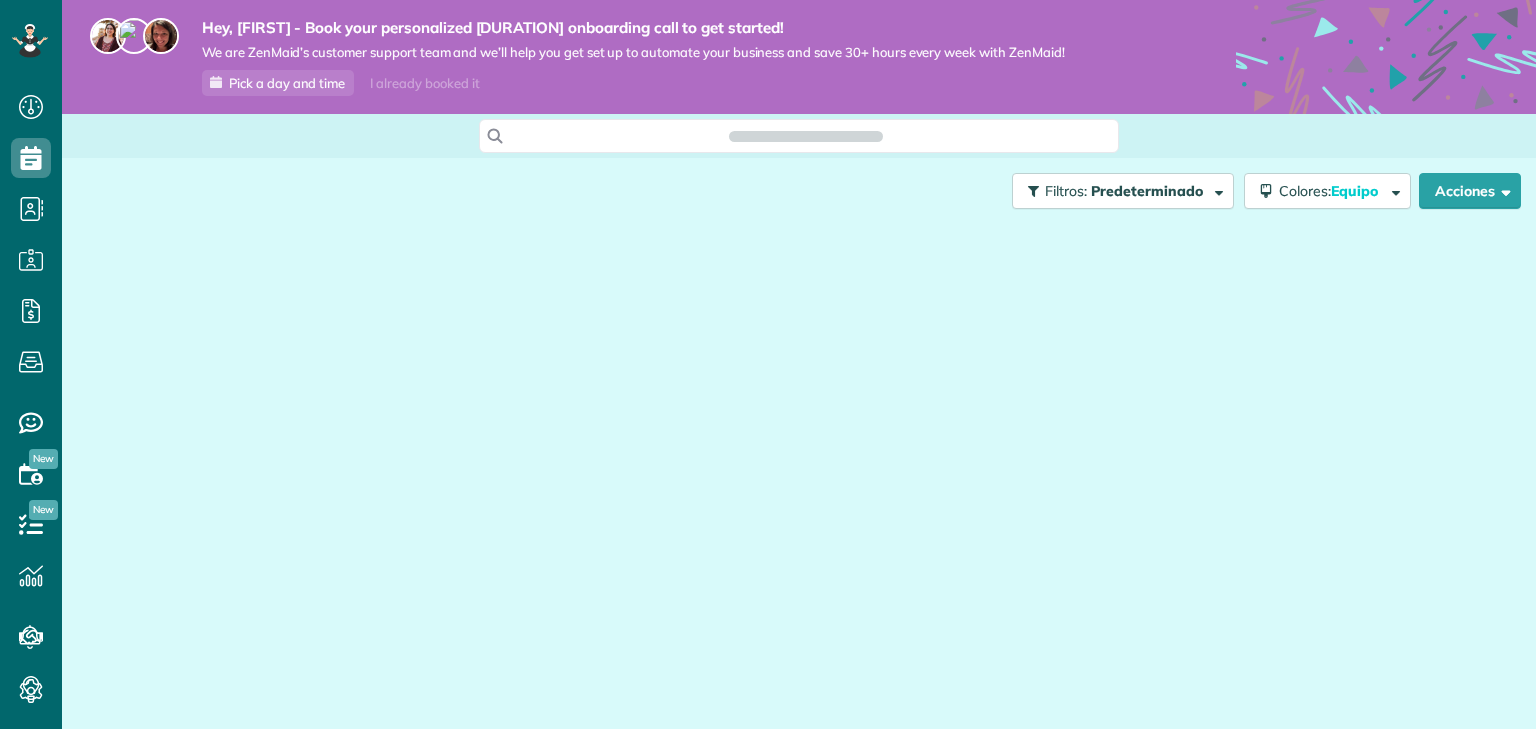 scroll, scrollTop: 0, scrollLeft: 0, axis: both 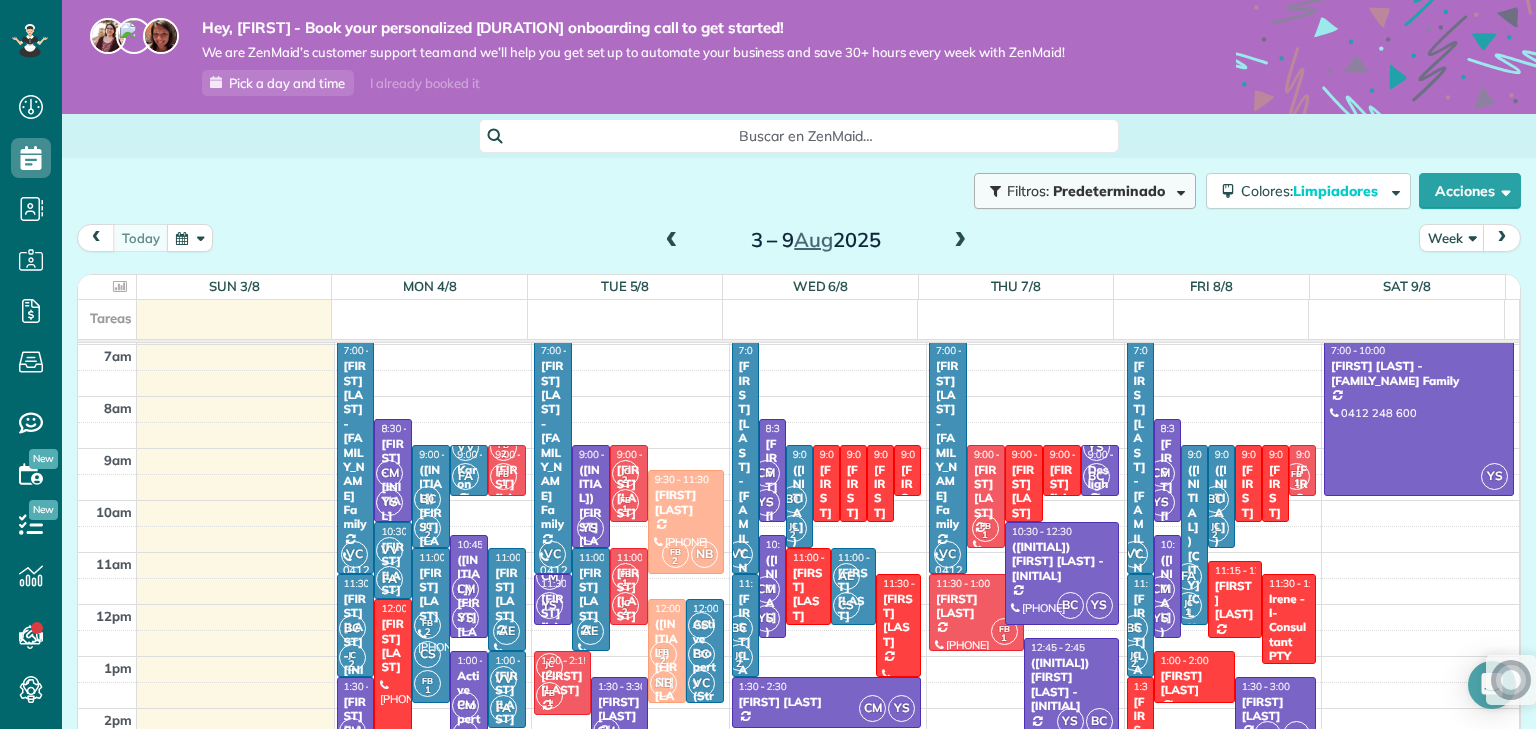 click at bounding box center (1177, 190) 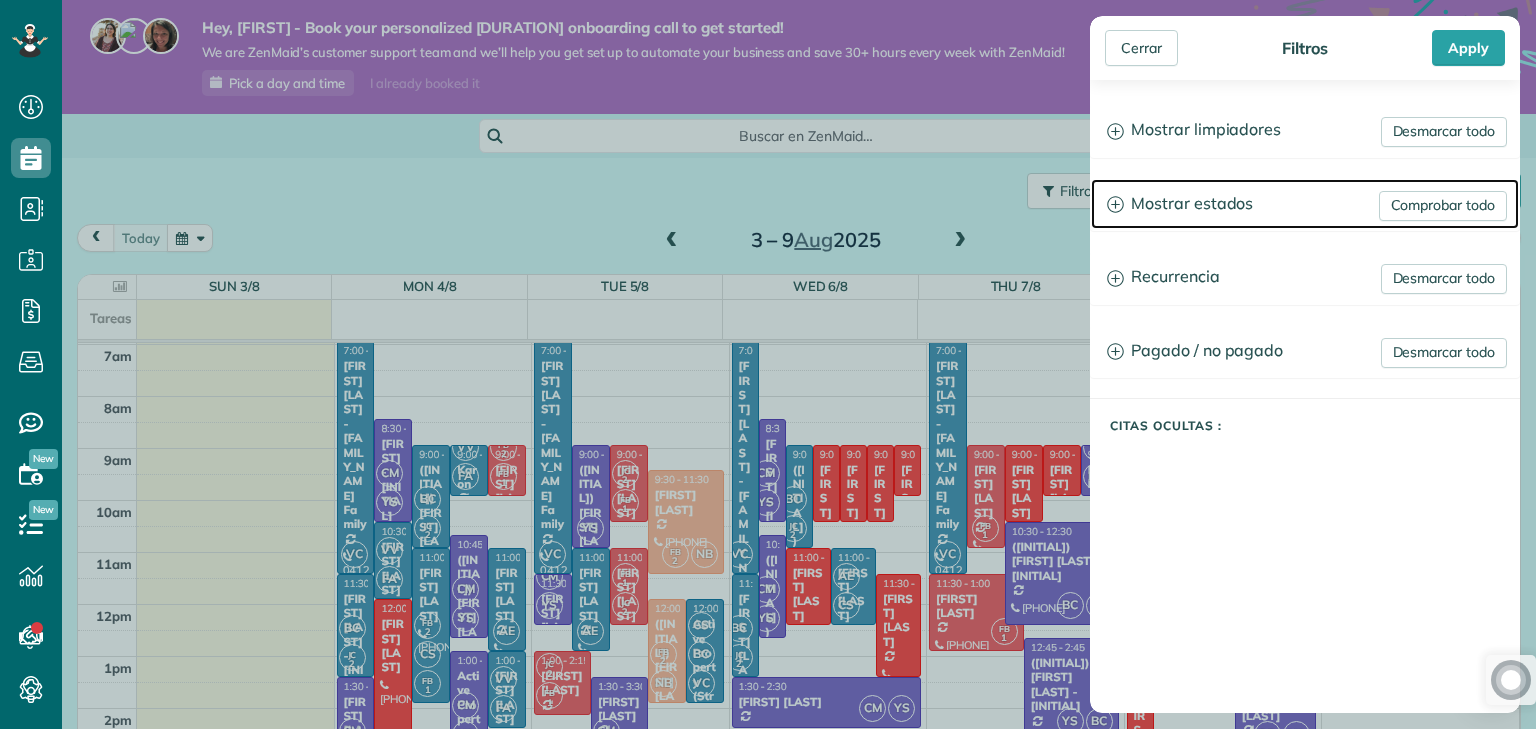click 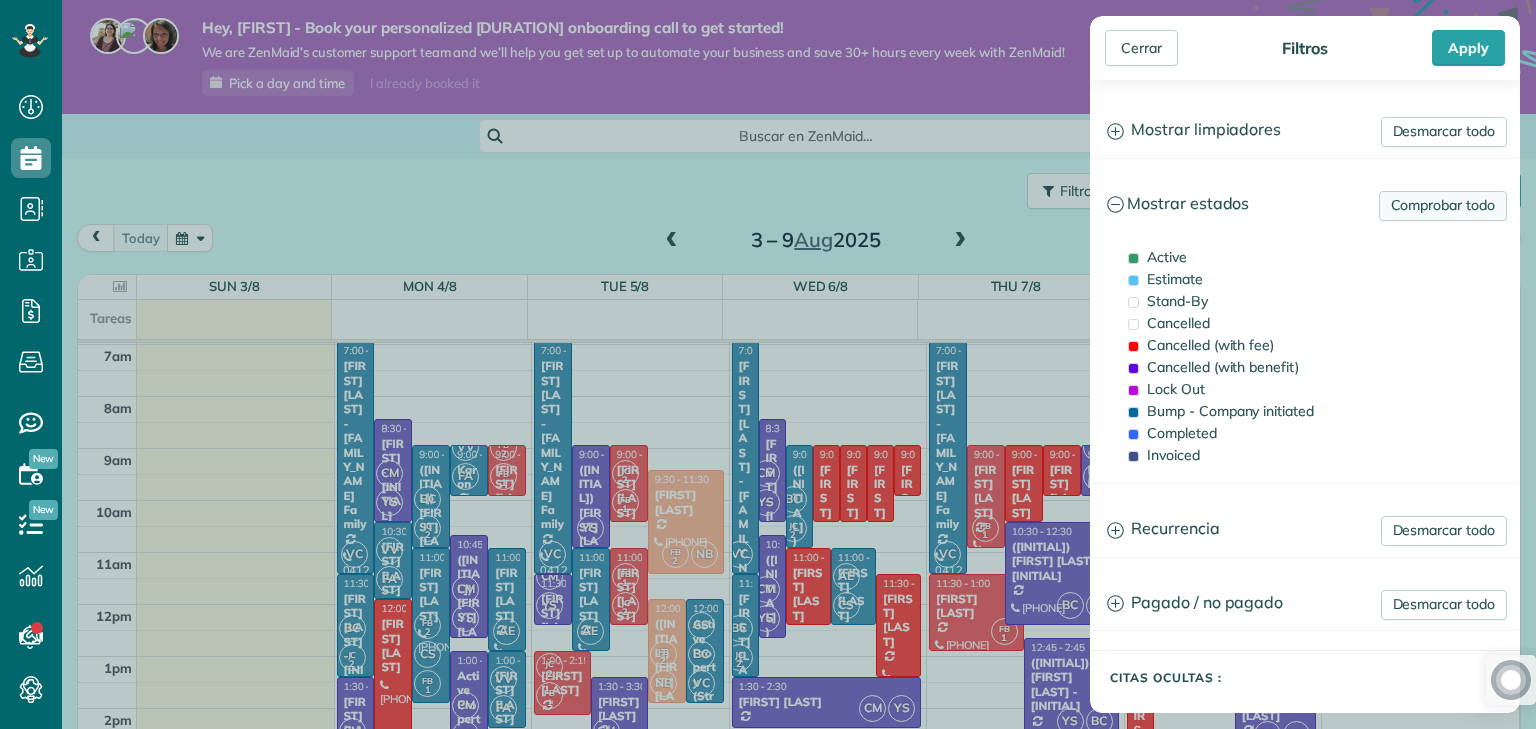 click on "Comprobar todo" at bounding box center [1443, 206] 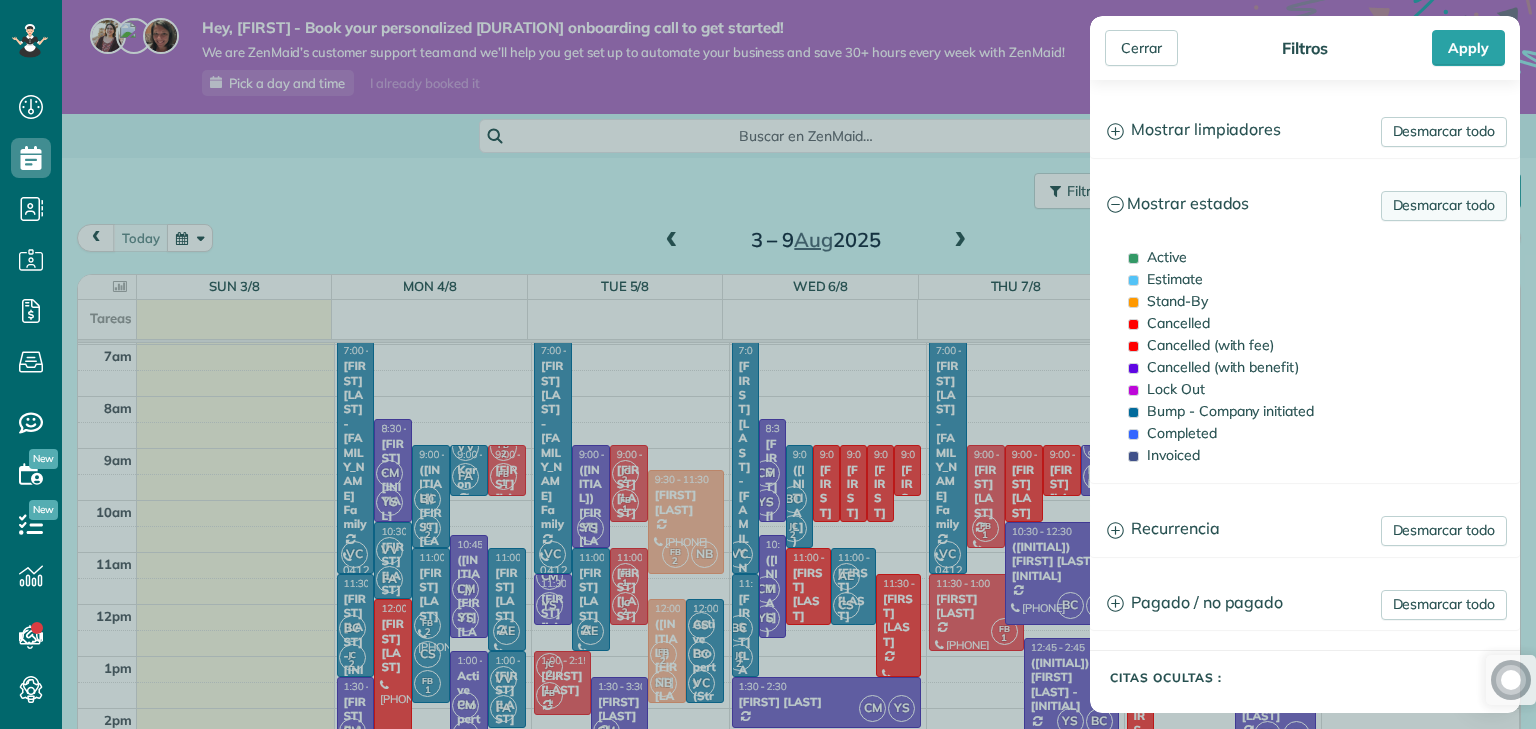 click on "Desmarcar todo" at bounding box center (1444, 206) 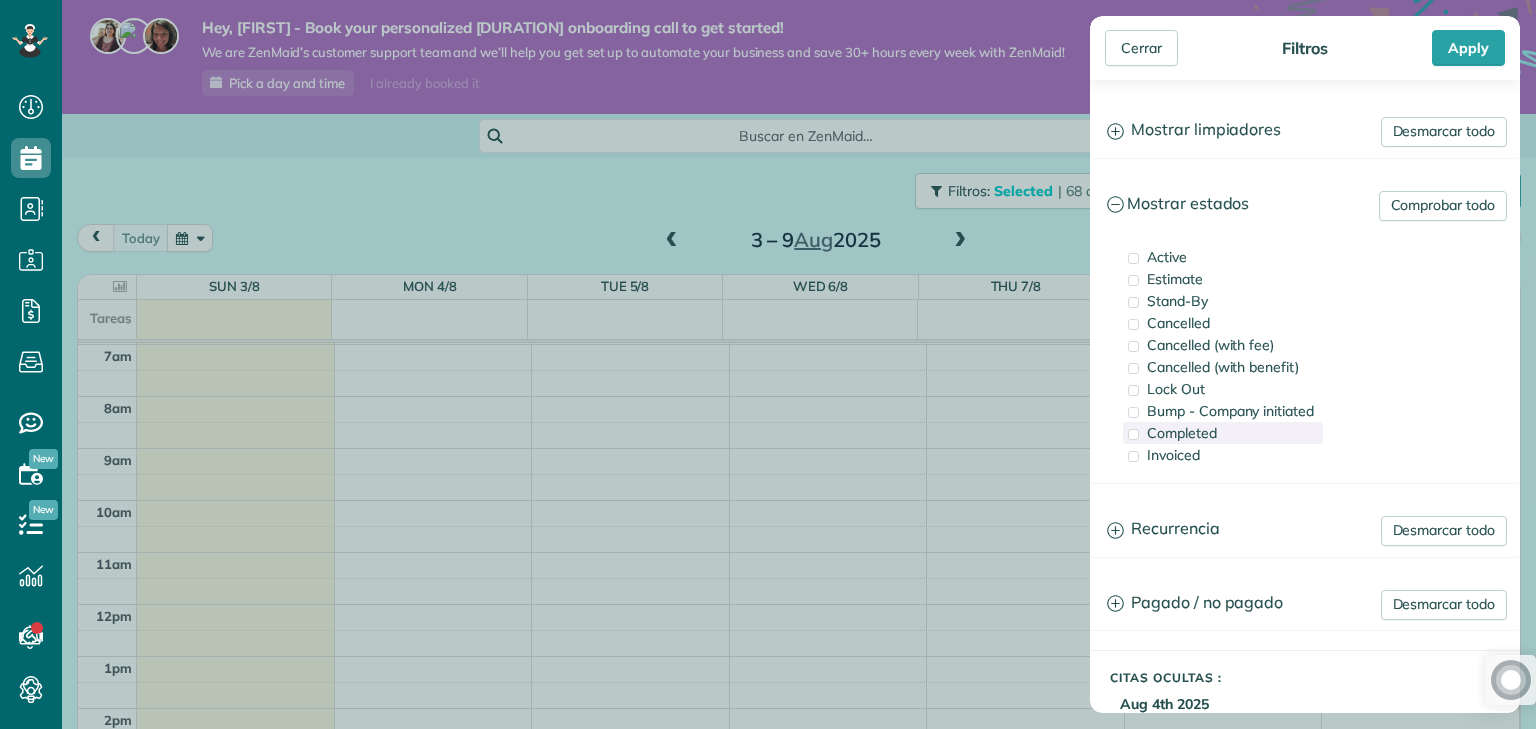 click at bounding box center [1133, 434] 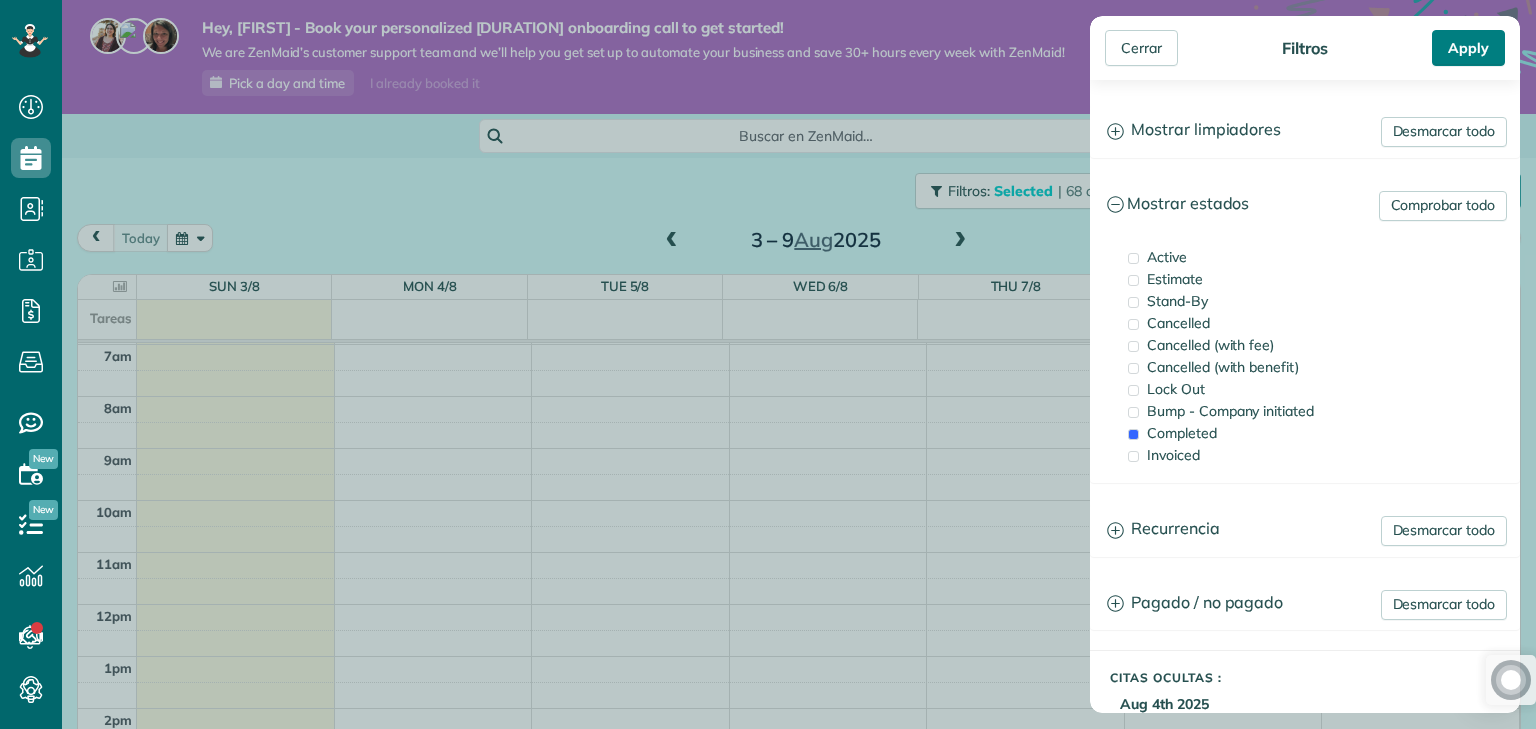 drag, startPoint x: 1473, startPoint y: 44, endPoint x: 1436, endPoint y: 114, distance: 79.17702 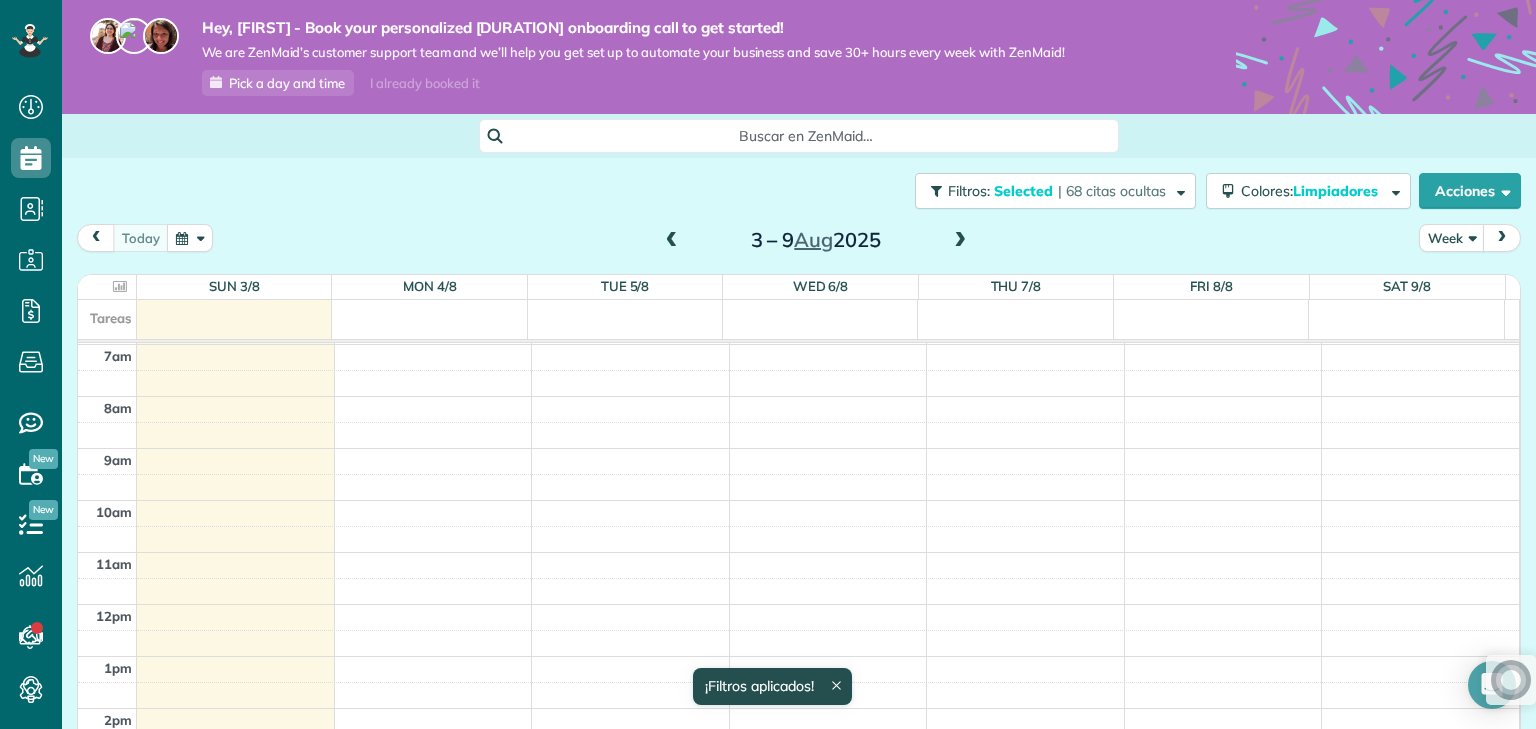 scroll, scrollTop: 0, scrollLeft: 0, axis: both 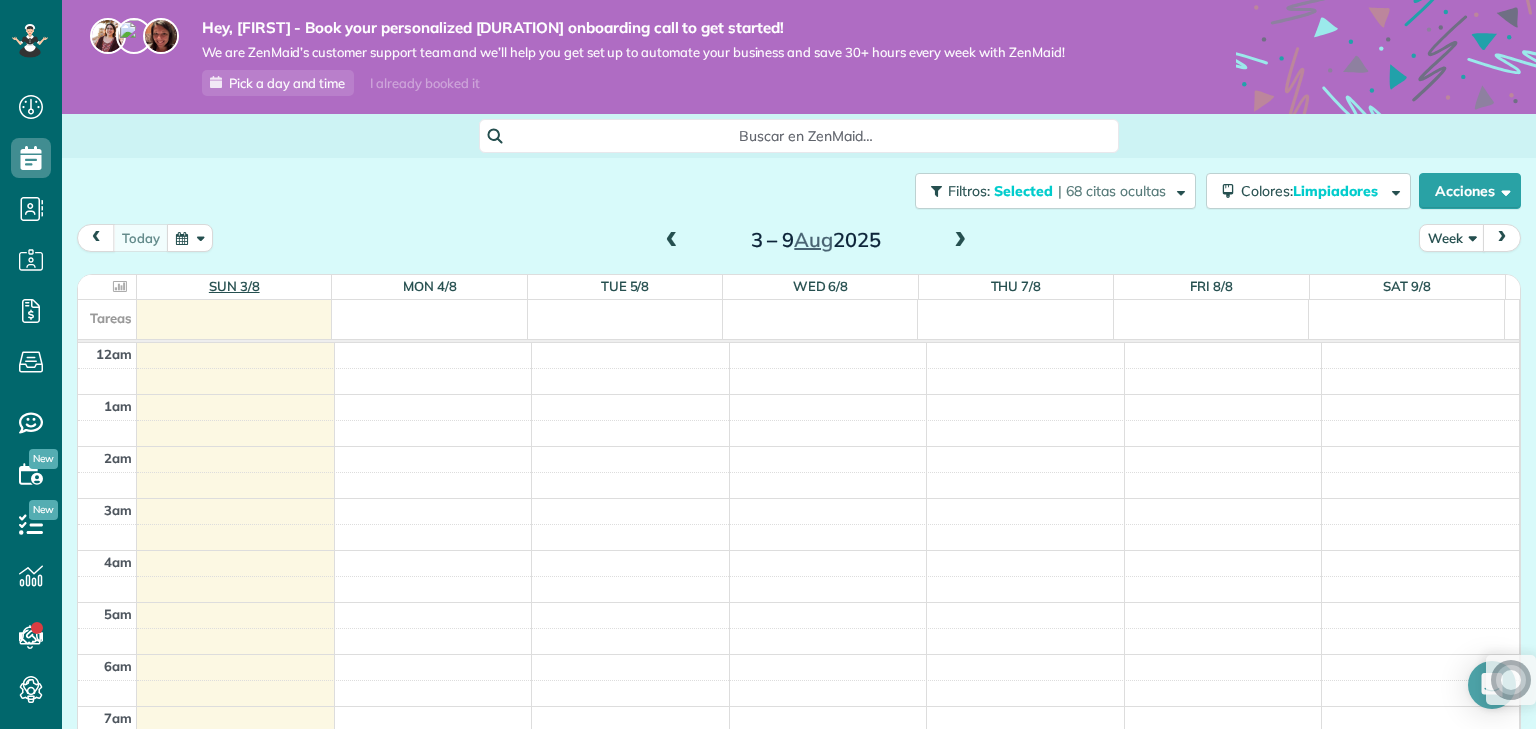 click on "Sun 3/8" at bounding box center [234, 286] 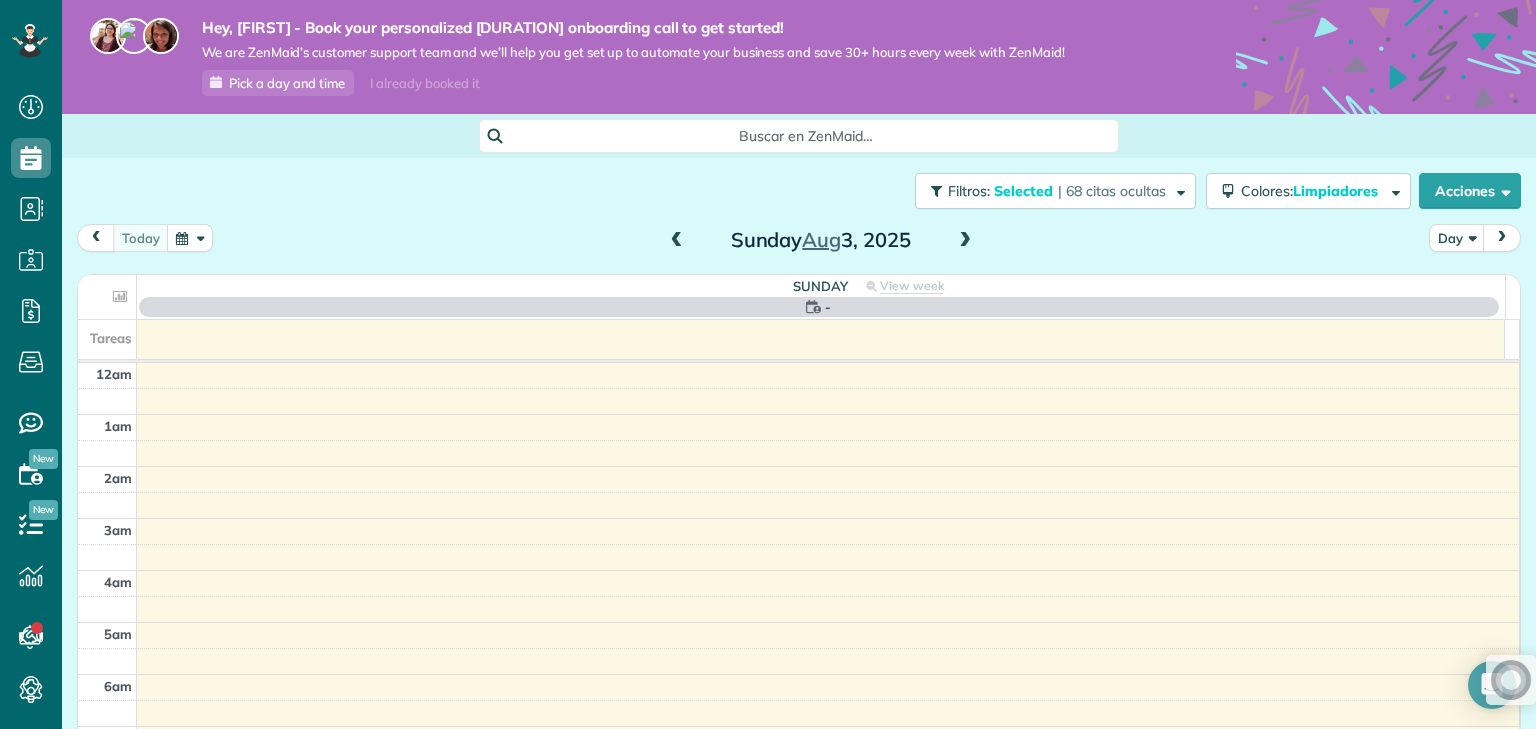 scroll, scrollTop: 362, scrollLeft: 0, axis: vertical 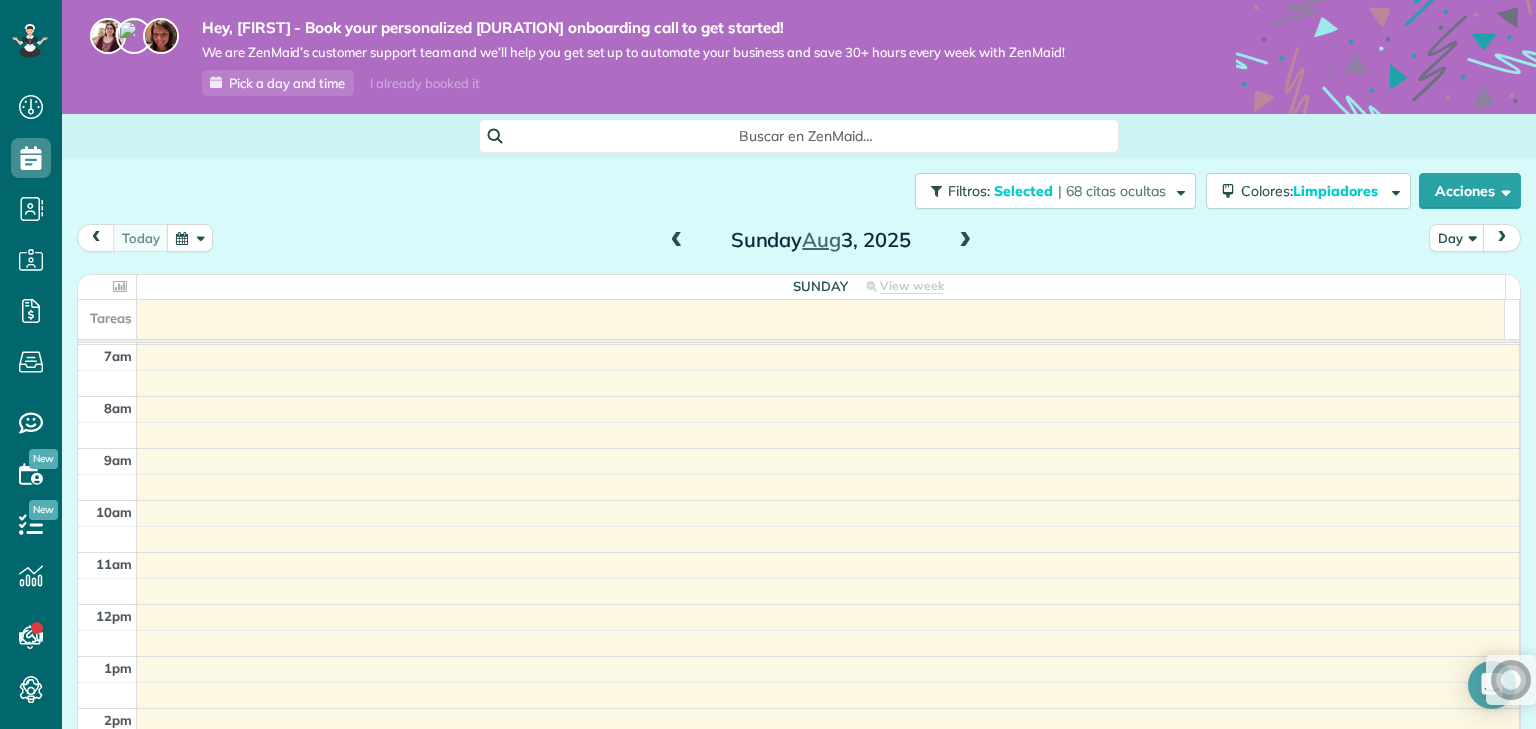 click at bounding box center (677, 241) 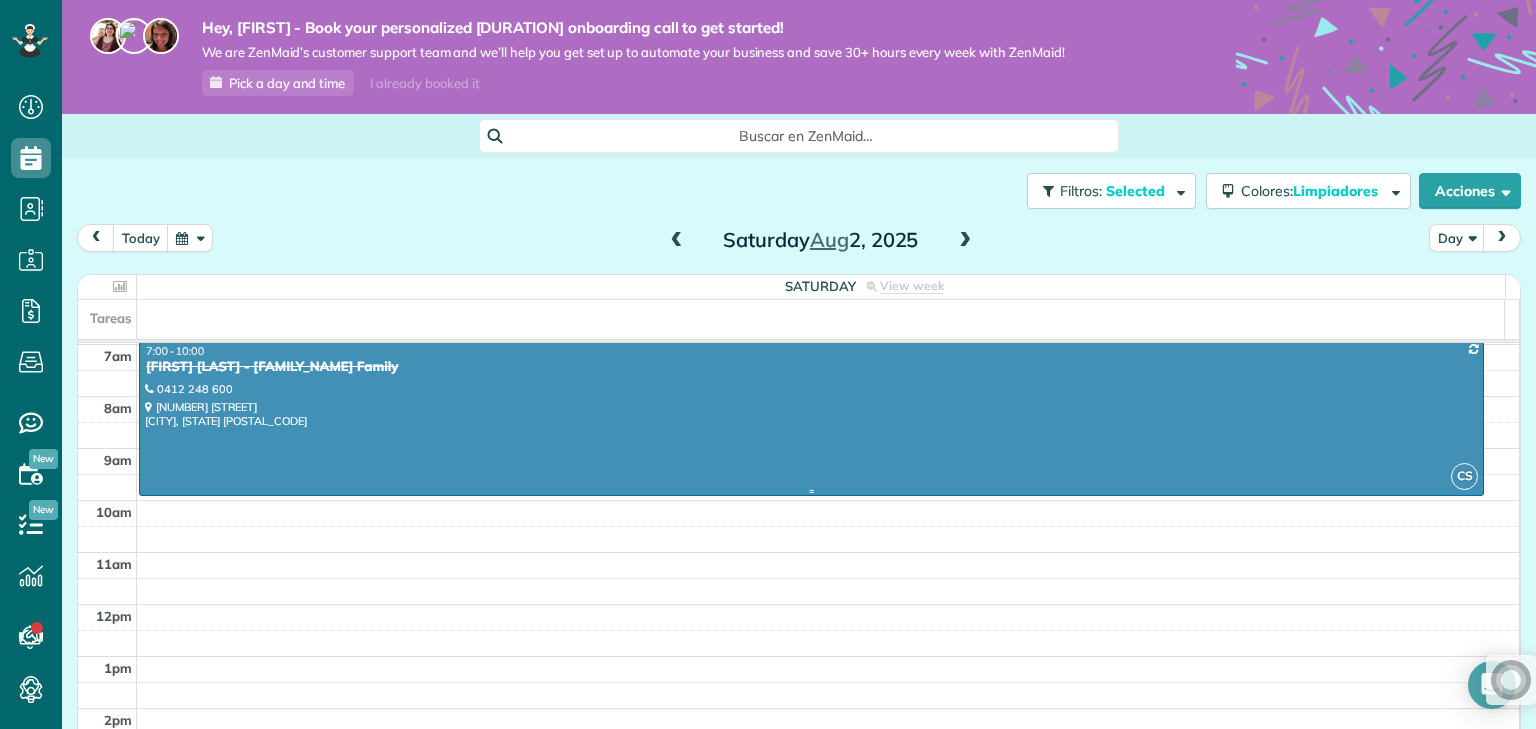 click at bounding box center [811, 418] 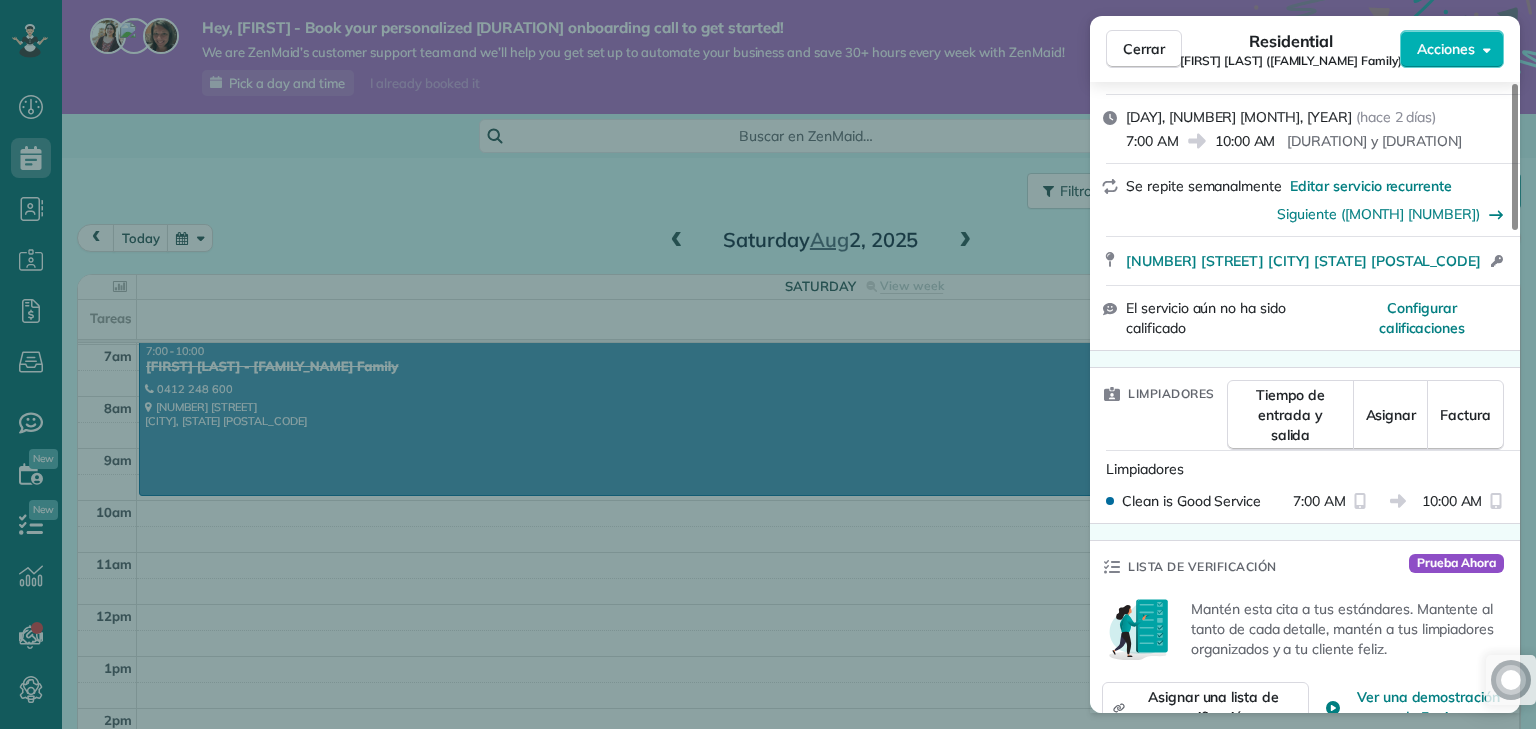 scroll, scrollTop: 0, scrollLeft: 0, axis: both 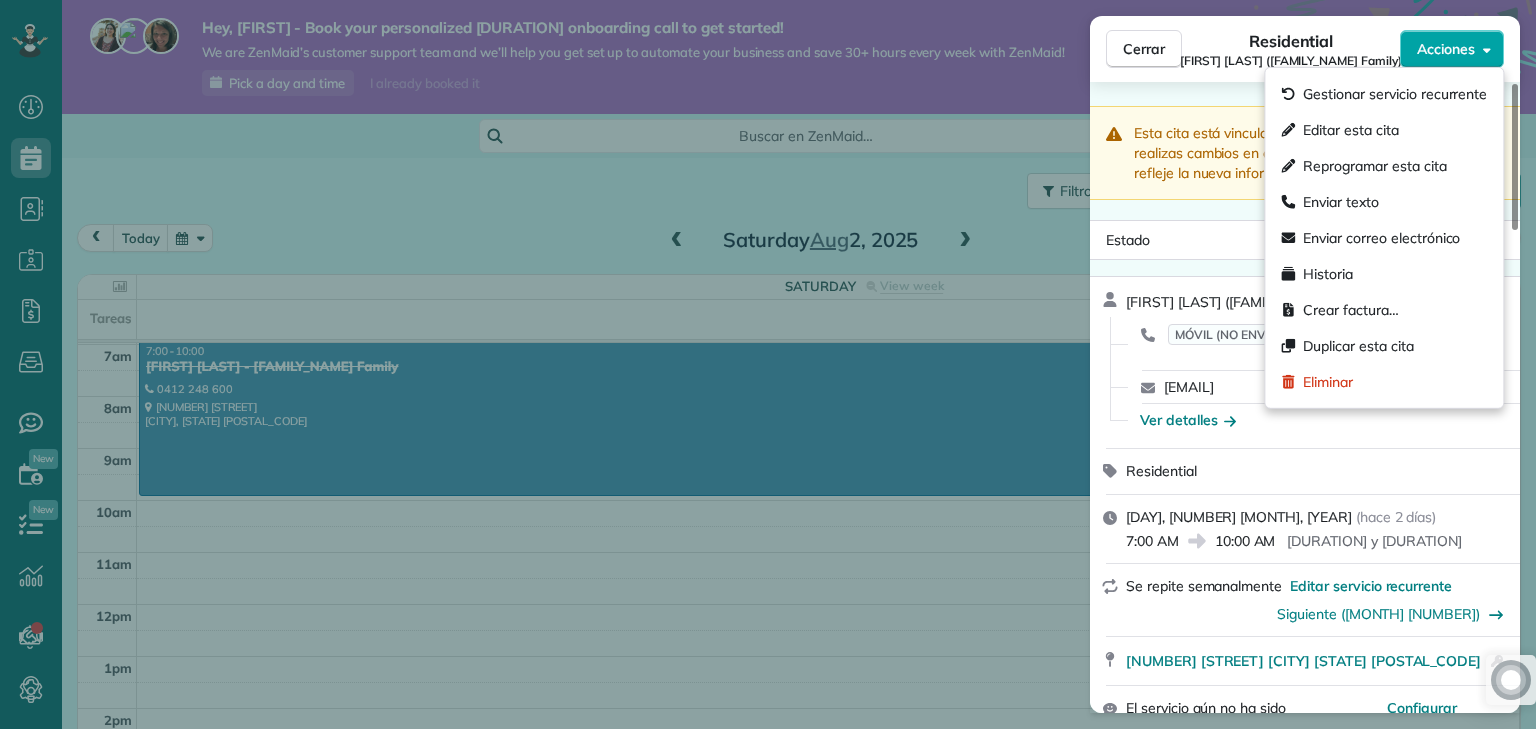 click on "Acciones" at bounding box center [1452, 49] 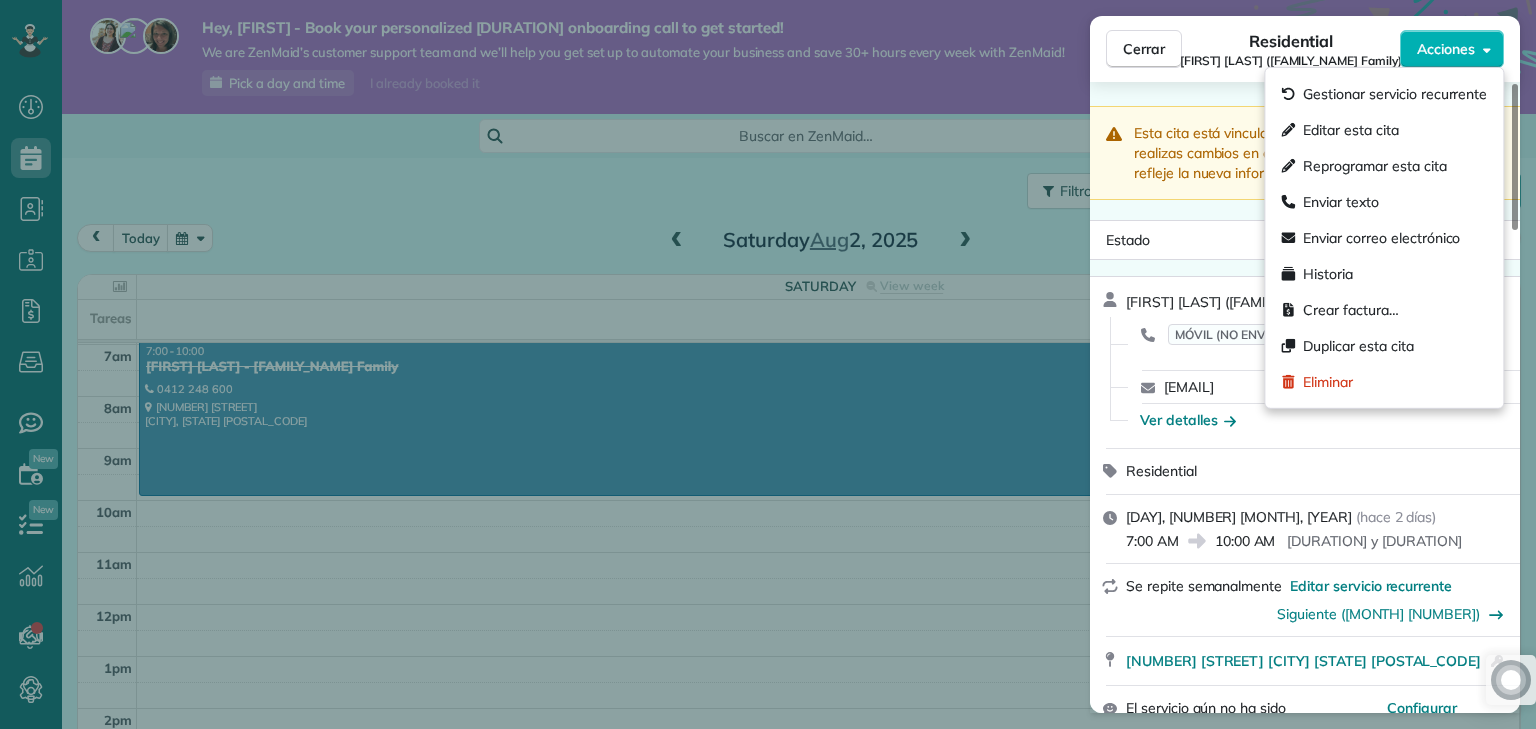 click on "Residential Catalina Serna (Sarita Escalante Family)" at bounding box center [1291, 49] 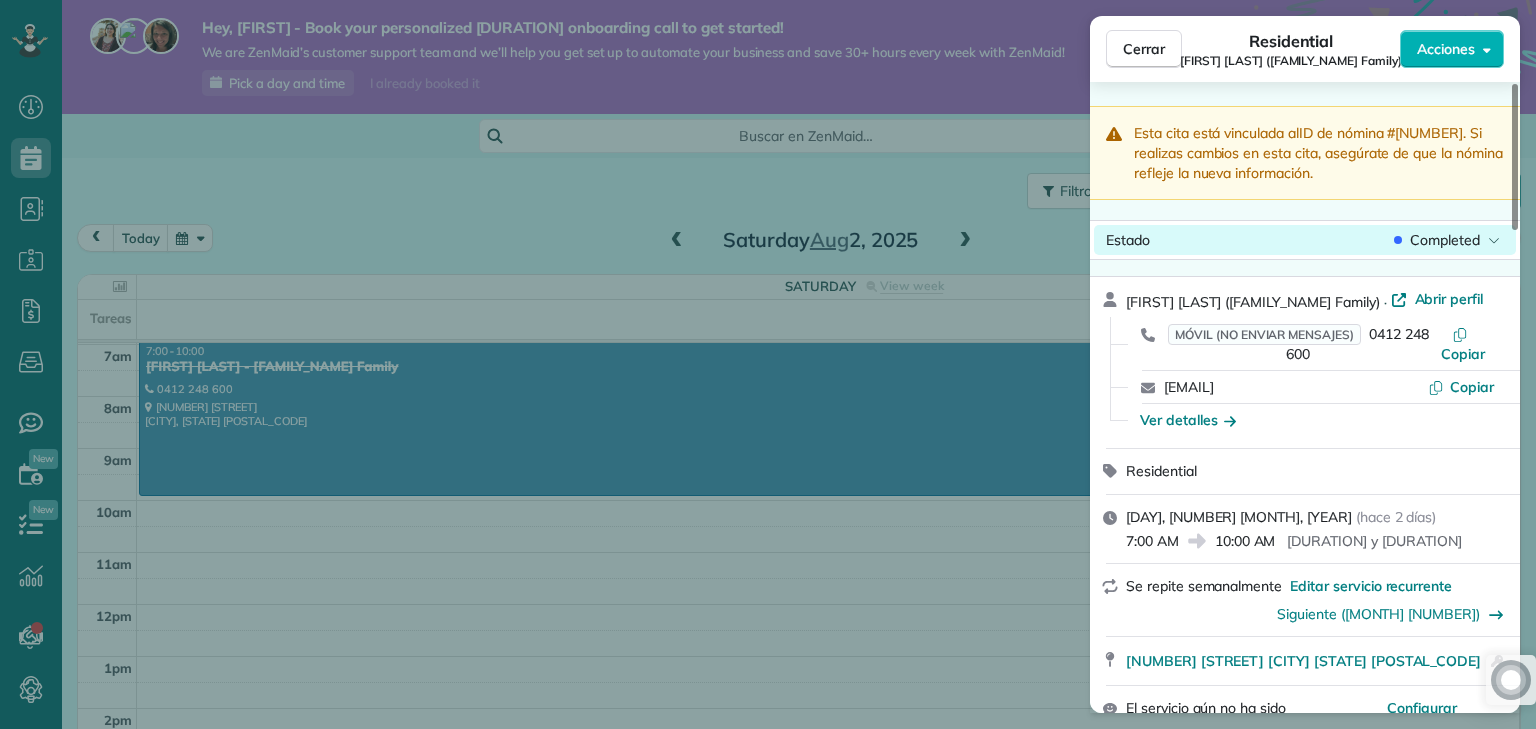 click on "Completed" at bounding box center [1445, 240] 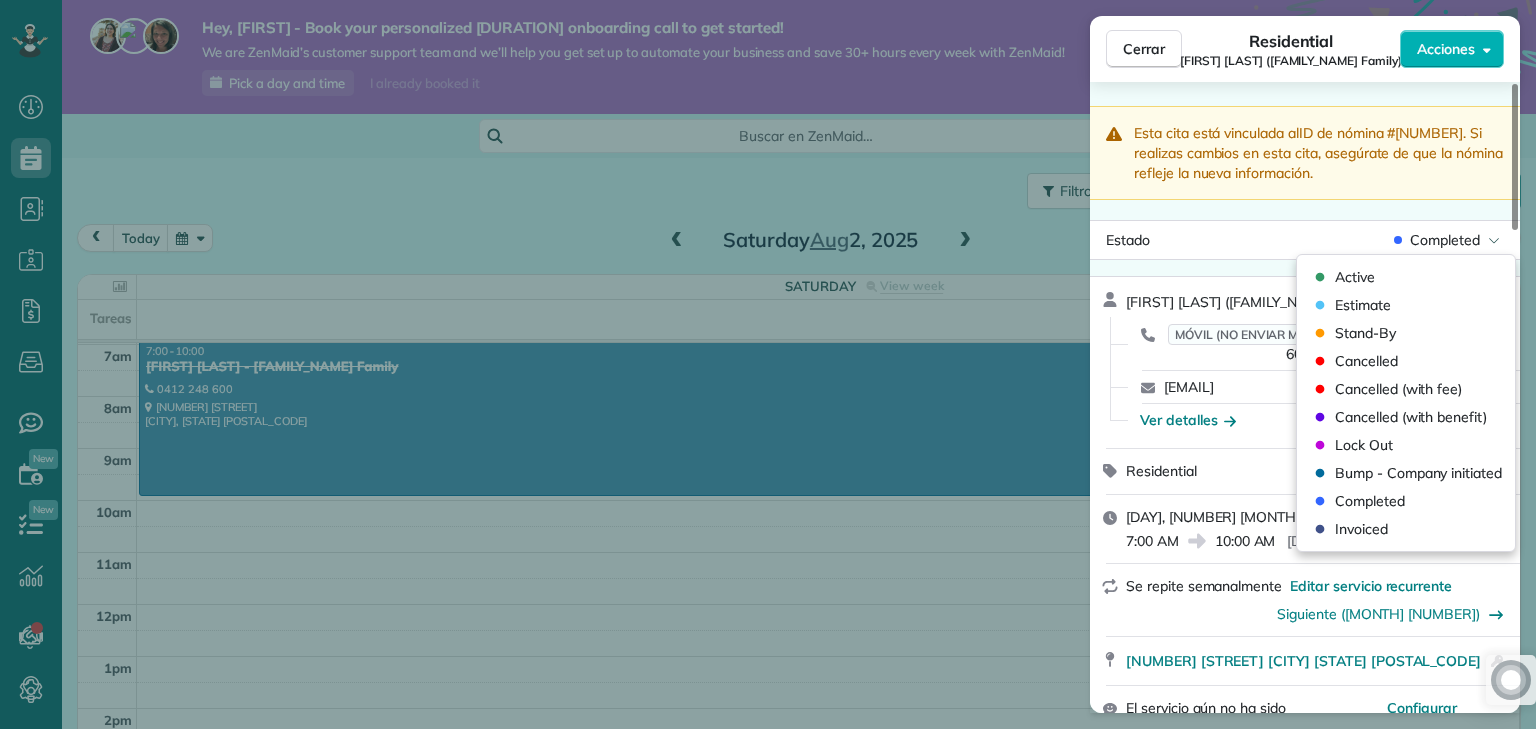 click on "Cerrar Residential Catalina Serna (Sarita Escalante Family) Acciones Esta cita está vinculada al  ID de nómina #1 .   Si realizas cambios en esta cita, asegúrate de que la nómina refleje la nueva información. Estado Completed Catalina Serna (Sarita Escalante Family) · Abrir perfil MÓVIL (NO ENVIAR MENSAJES) 0412 248 600 Copiar catalina@jlae.com.au Copiar Ver detalles Residential sábado, 02 agosto, 2025 ( hace 2 días ) 7:00 AM 10:00 AM 3 horas y 0 minutos Se repite semanalmente Editar servicio recurrente Siguiente (09 ago) 4 Witcomb Place South Perth WA 6151 Abrir información de acceso El servicio aún no ha sido calificado Configurar calificaciones Limpiadores Tiempo de entrada y salida Asignar Factura Limpiadores Clean is Good   Service 7:00 AM 10:00 AM Lista de verificación Prueba Ahora Mantén esta cita a tus estándares. Mantente al tanto de cada detalle, mantén a tus limpiadores organizados y a tu cliente feliz. Asignar una lista de verificación Ver una demostración de 5 min Facturación -" at bounding box center (768, 364) 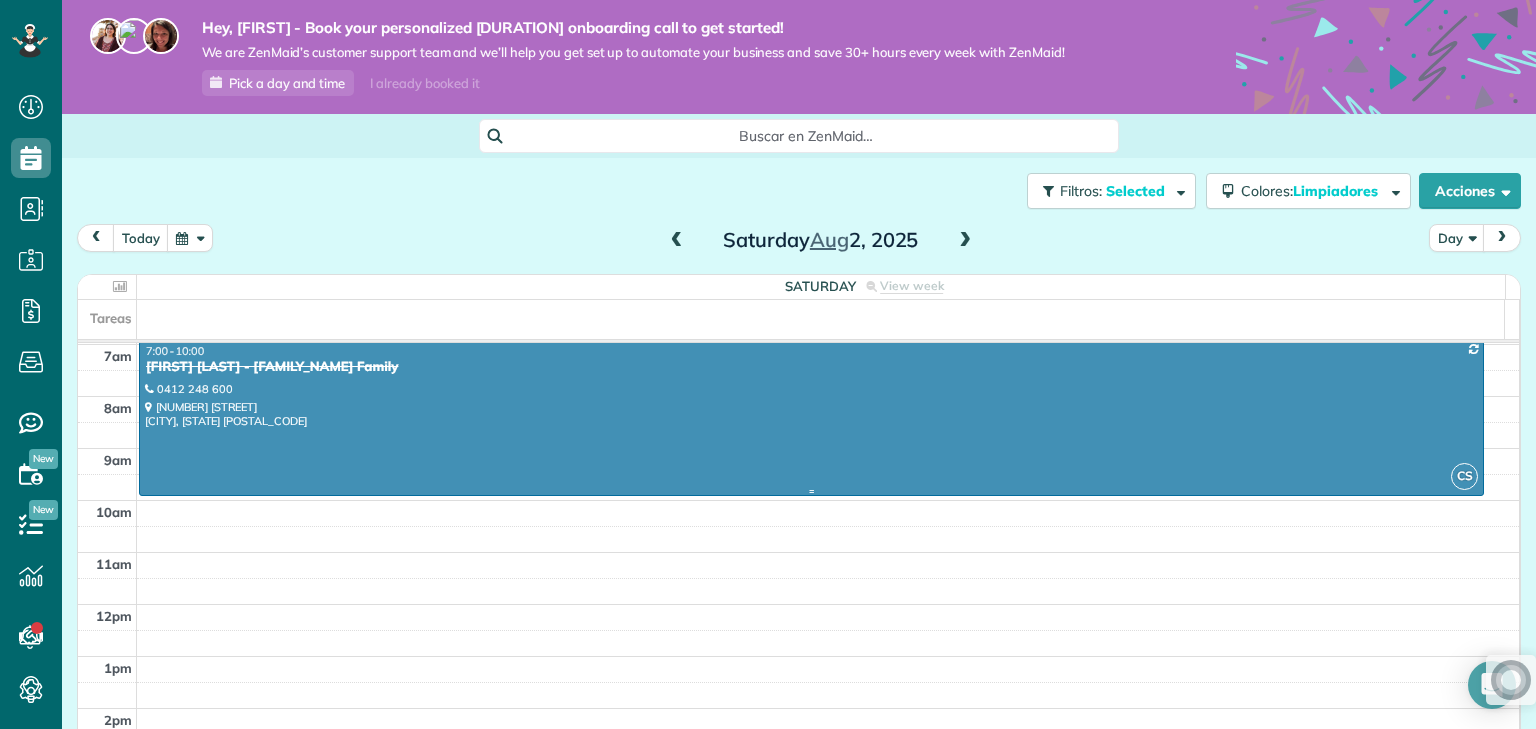 drag, startPoint x: 418, startPoint y: 393, endPoint x: 529, endPoint y: 393, distance: 111 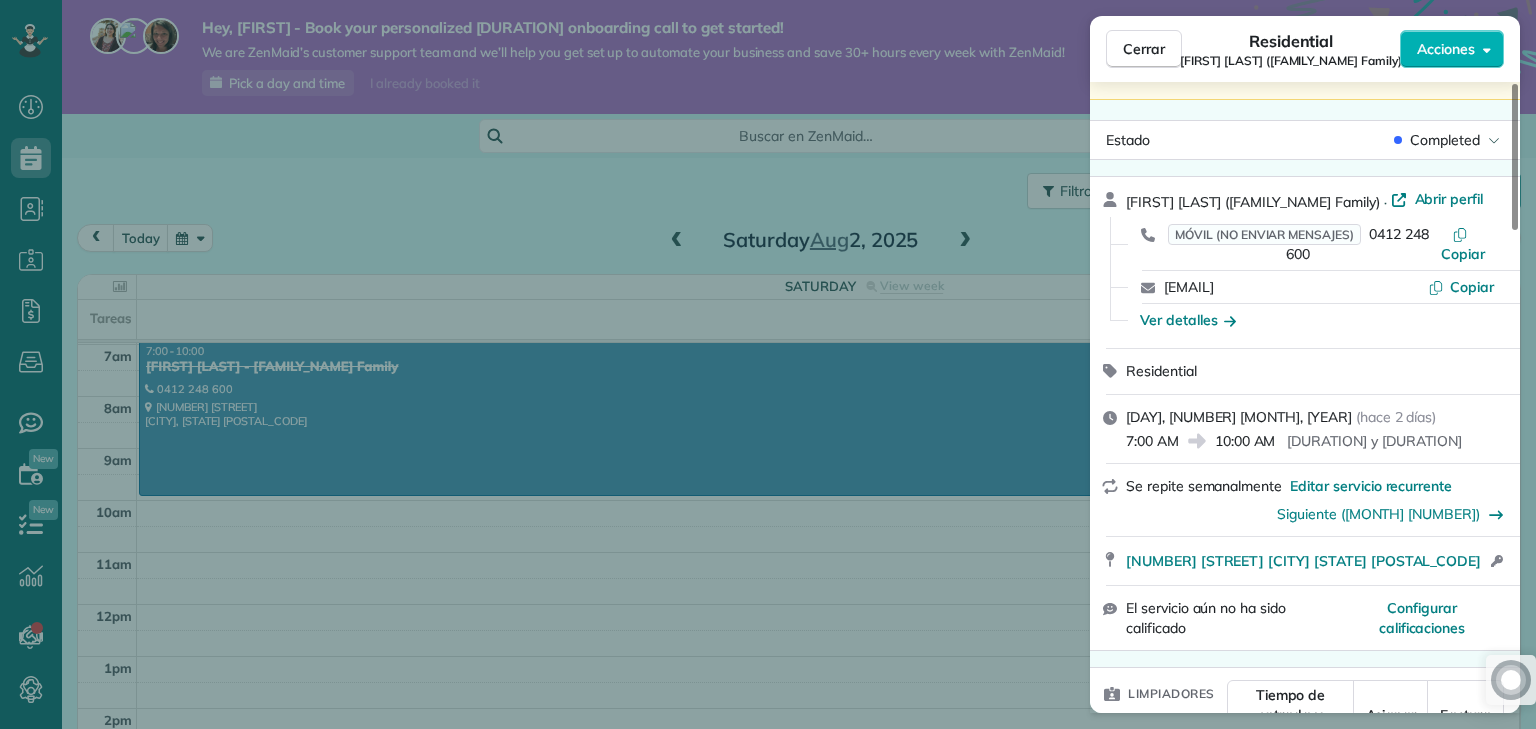scroll, scrollTop: 0, scrollLeft: 0, axis: both 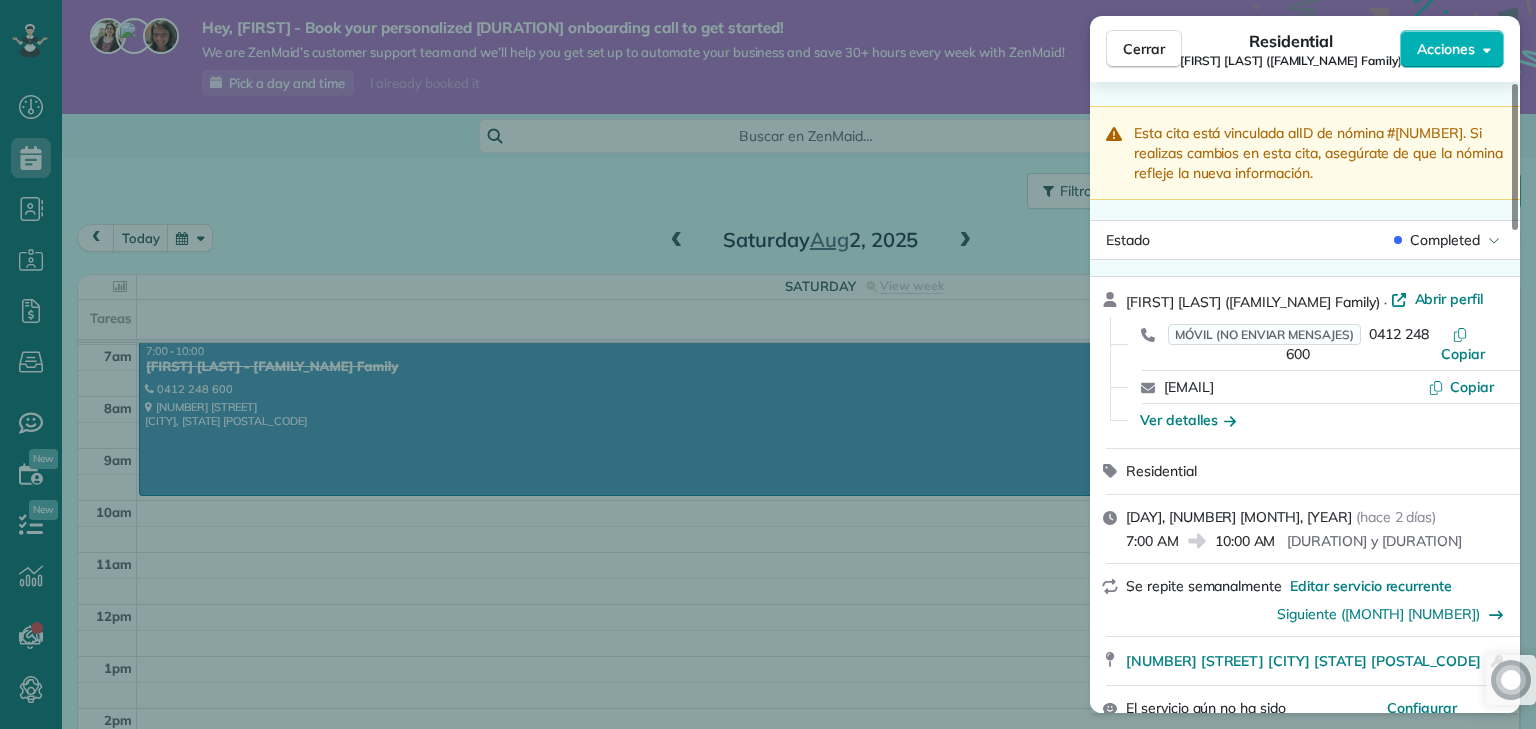 drag, startPoint x: 1160, startPoint y: 45, endPoint x: 1311, endPoint y: 287, distance: 285.2455 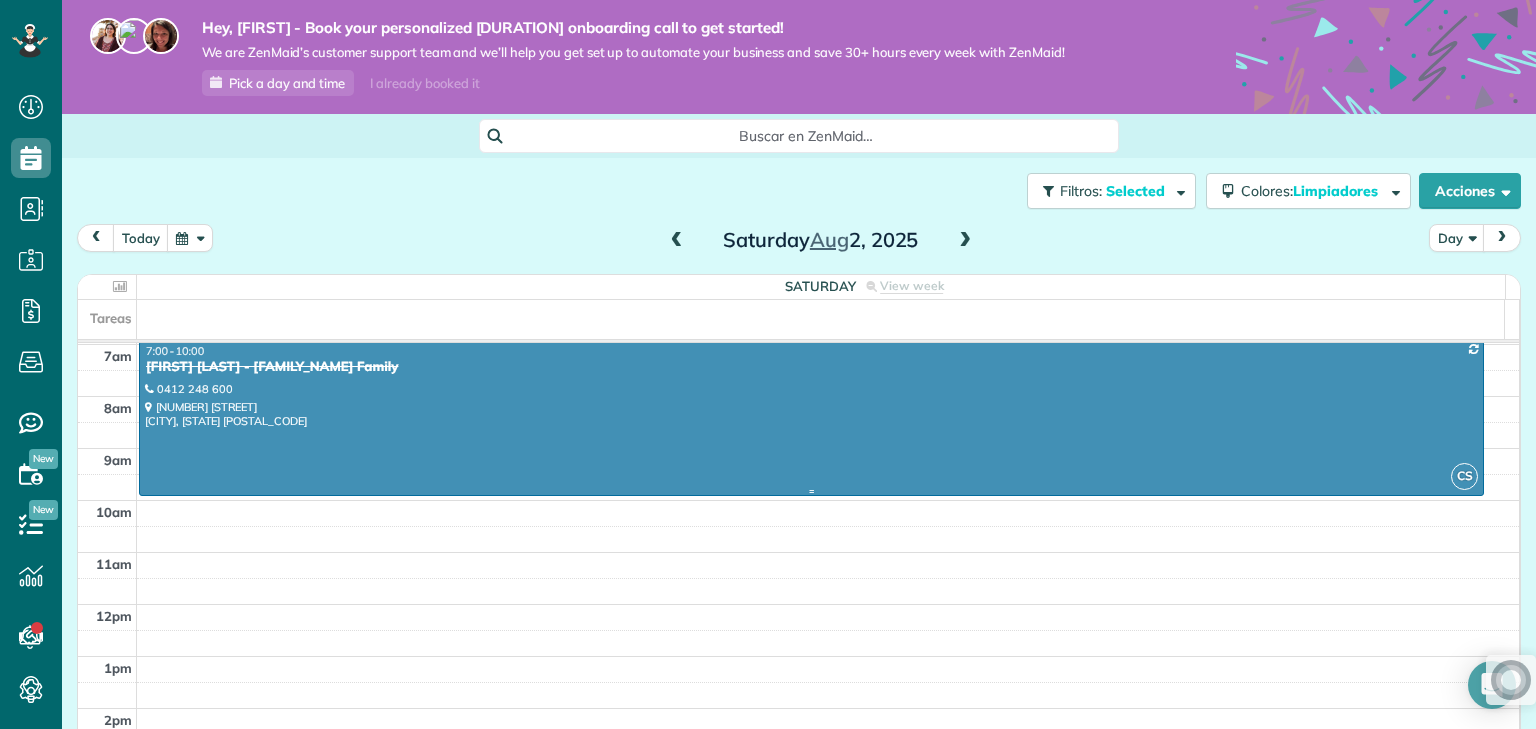 click at bounding box center (811, 418) 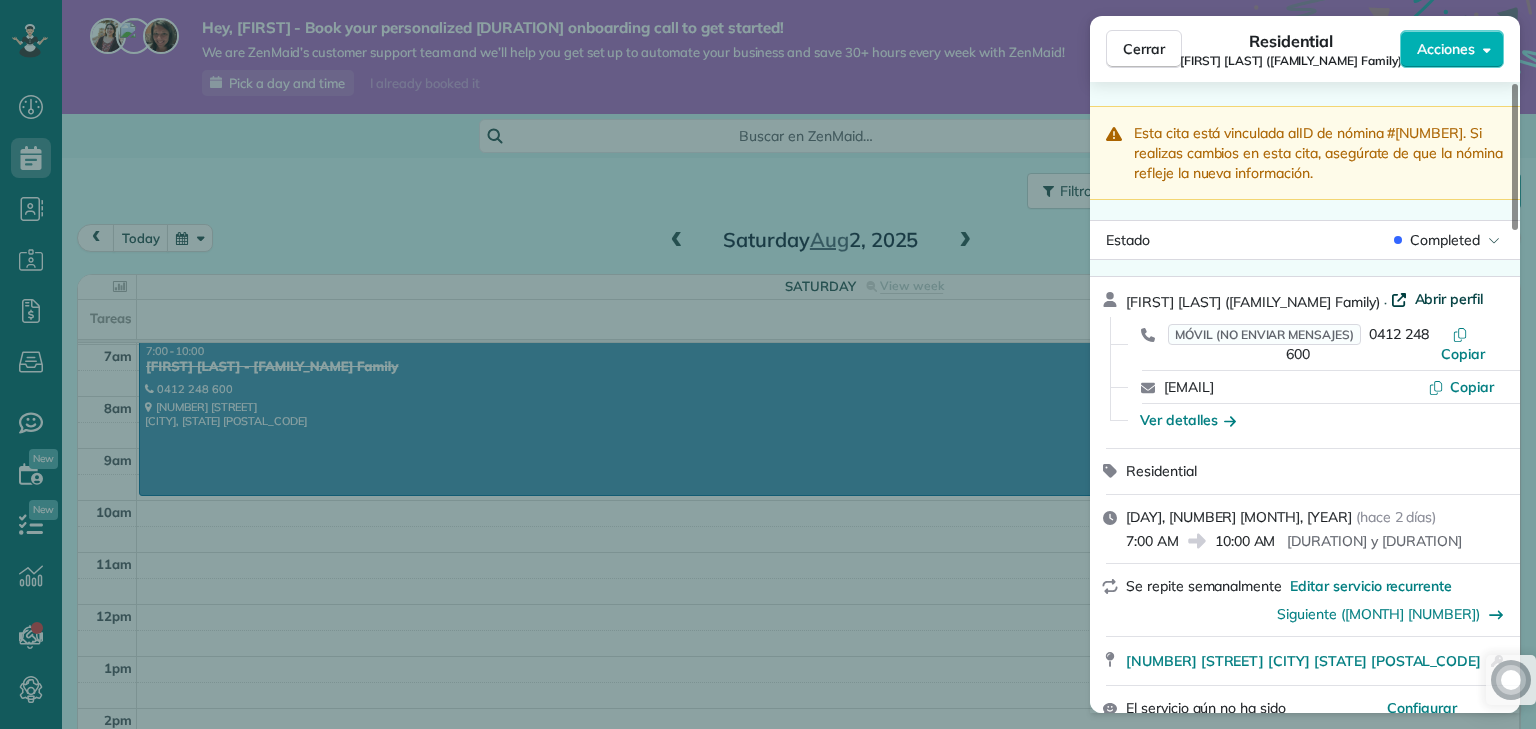 click on "Abrir perfil" at bounding box center [1449, 299] 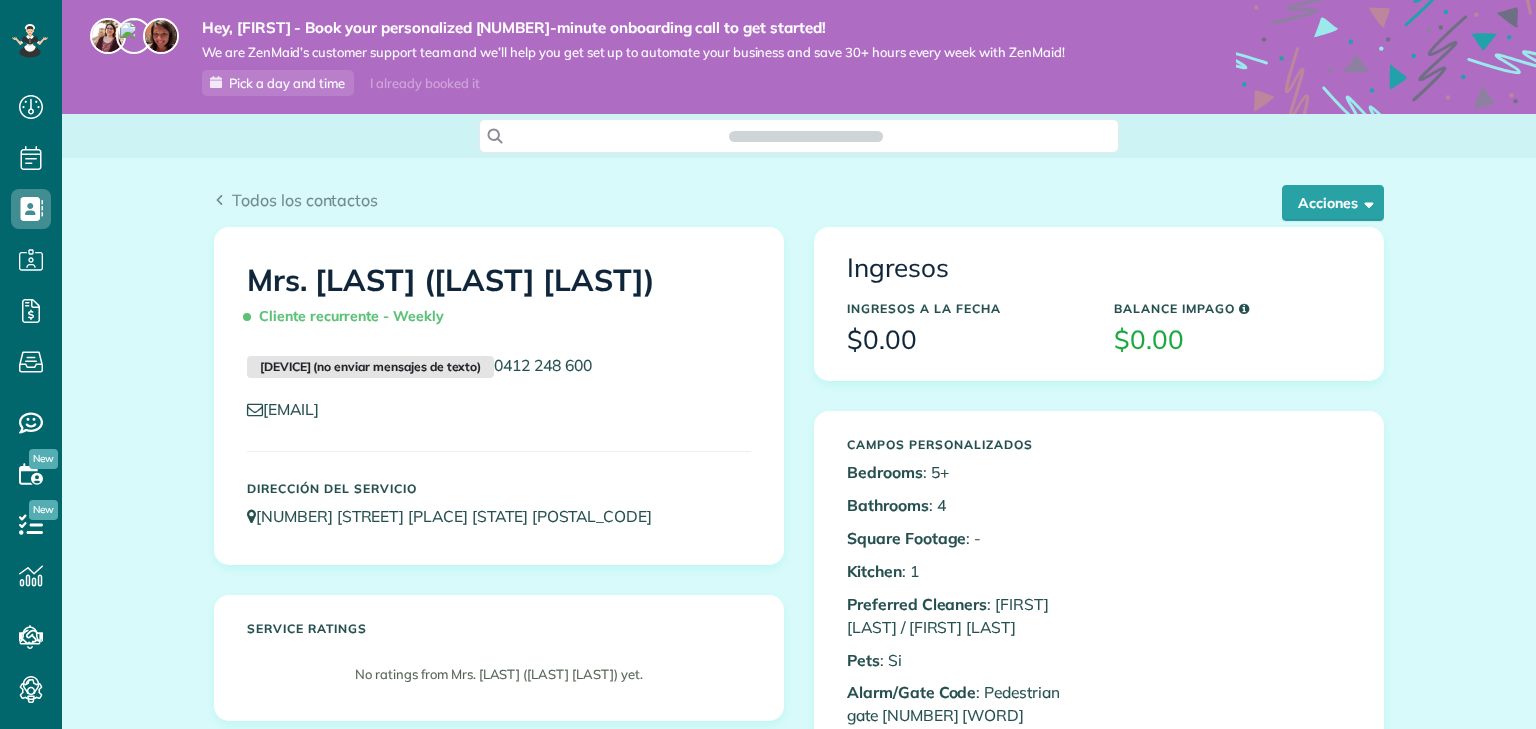 scroll, scrollTop: 0, scrollLeft: 0, axis: both 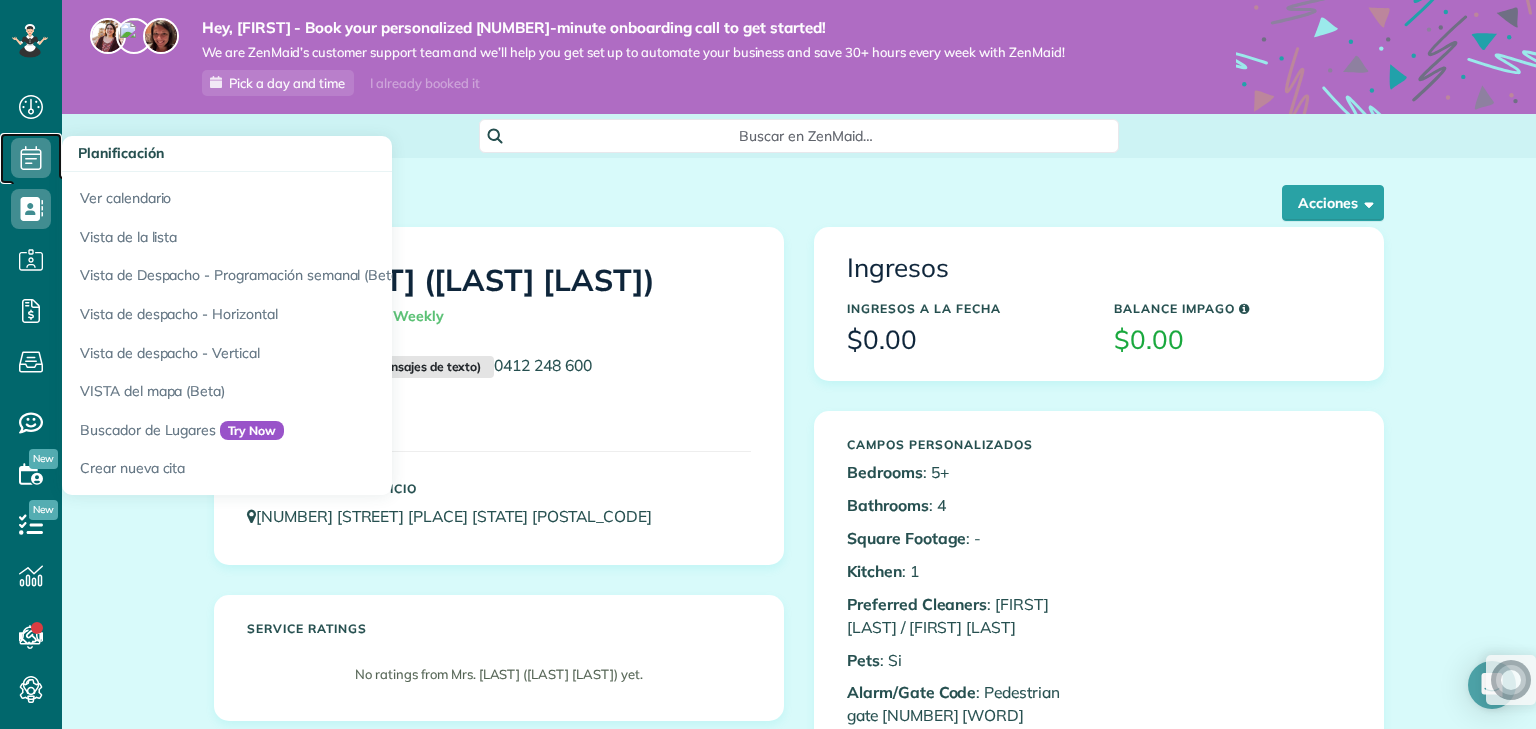 click 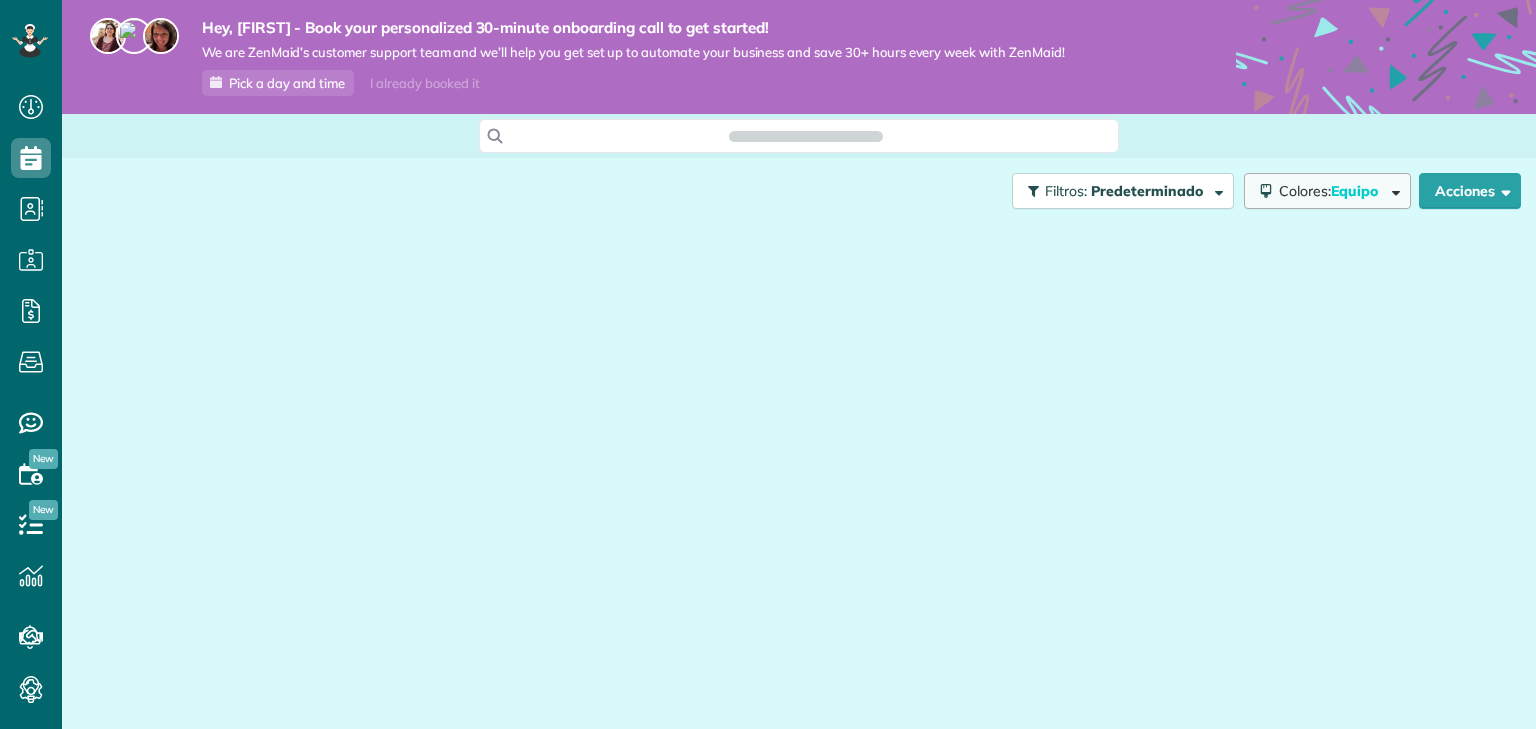 scroll, scrollTop: 0, scrollLeft: 0, axis: both 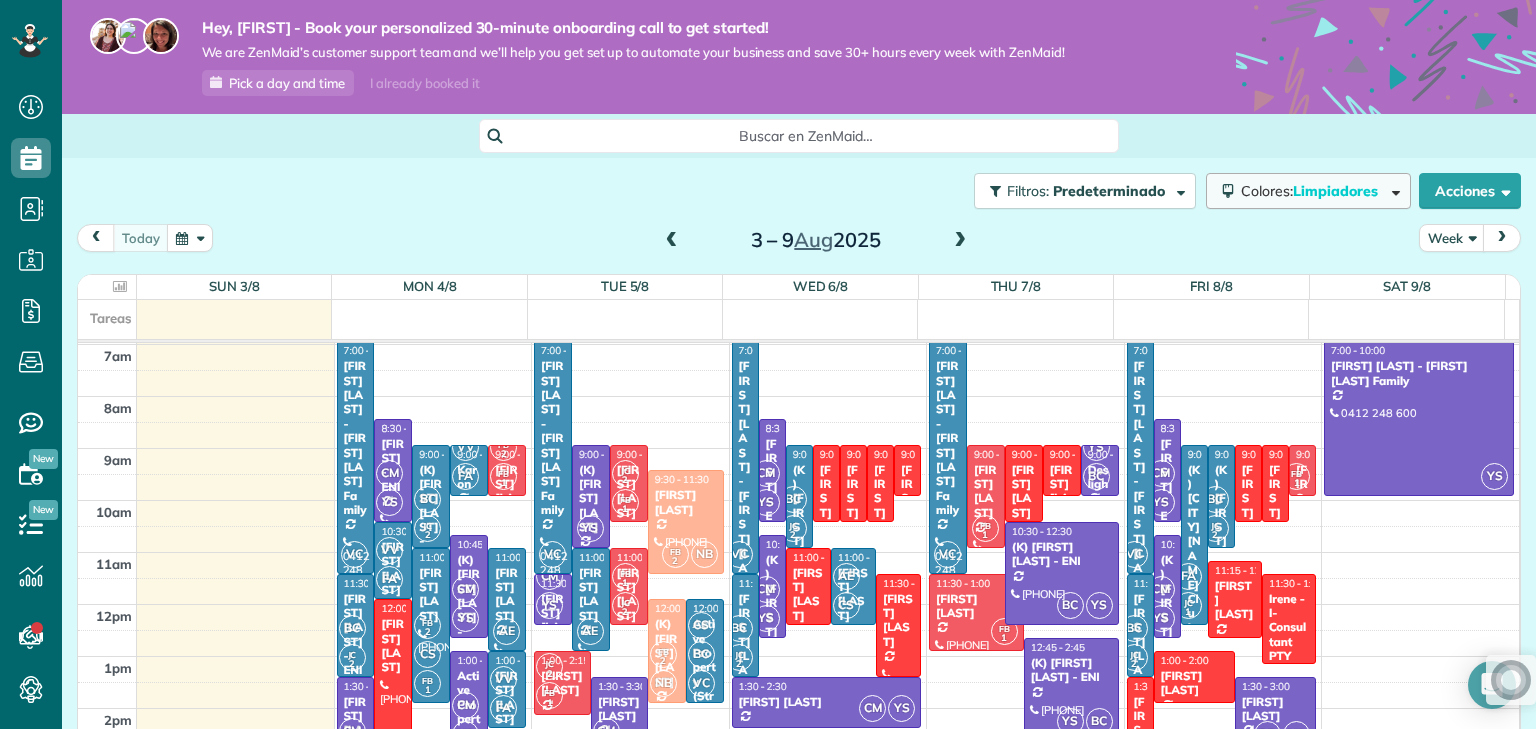click on "Colores:  Limpiadores" at bounding box center (1308, 191) 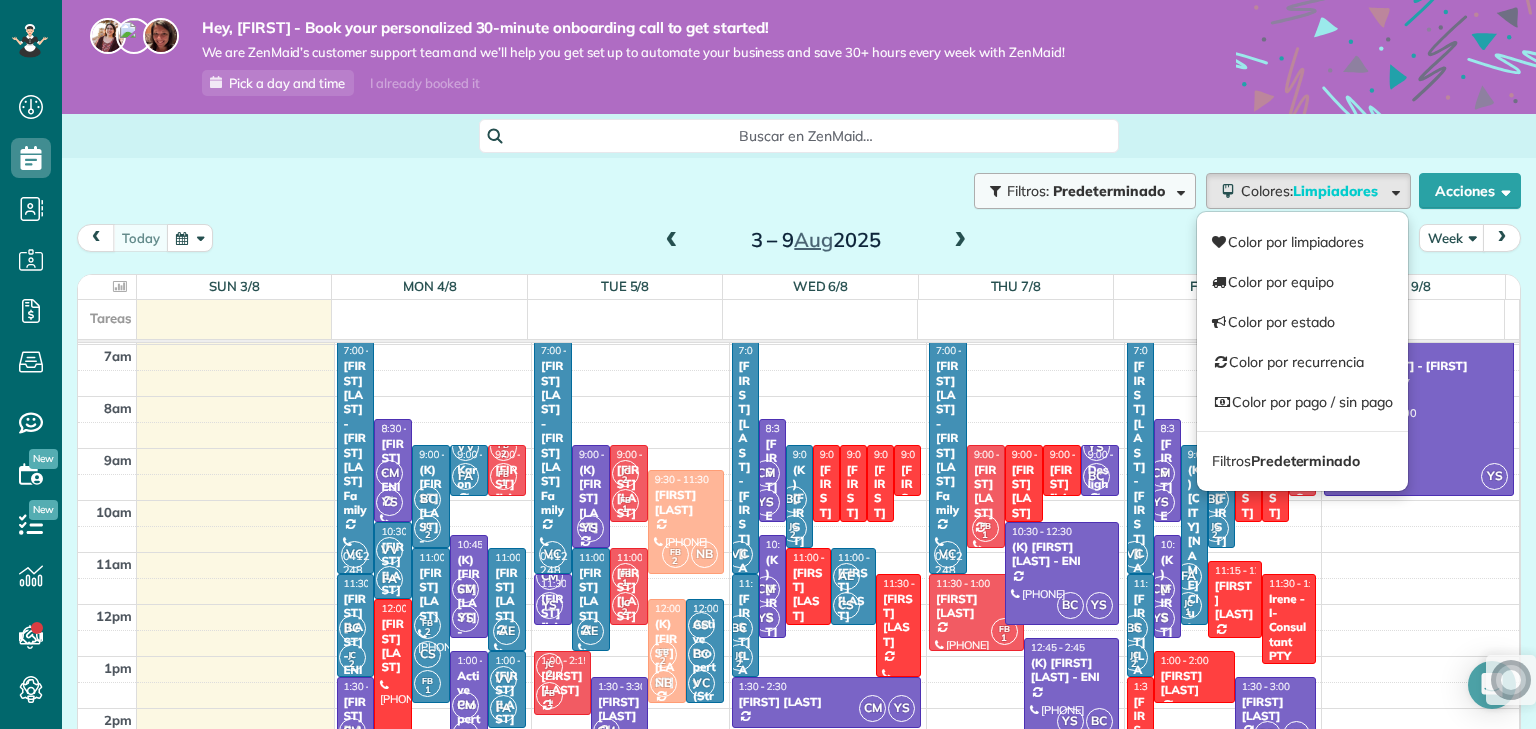 click on "Filtros:   Predeterminado" at bounding box center [1085, 191] 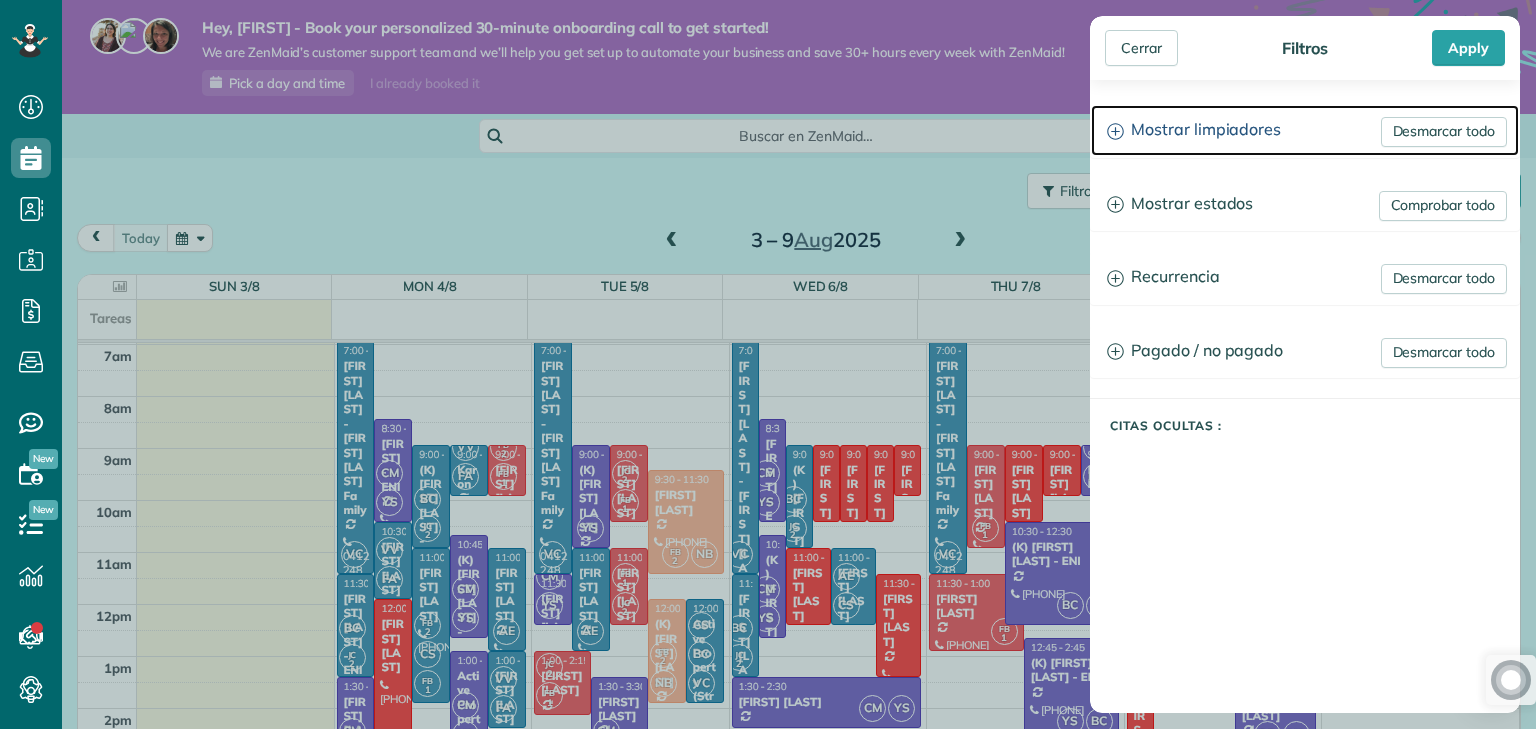 drag, startPoint x: 1108, startPoint y: 131, endPoint x: 1272, endPoint y: 177, distance: 170.32909 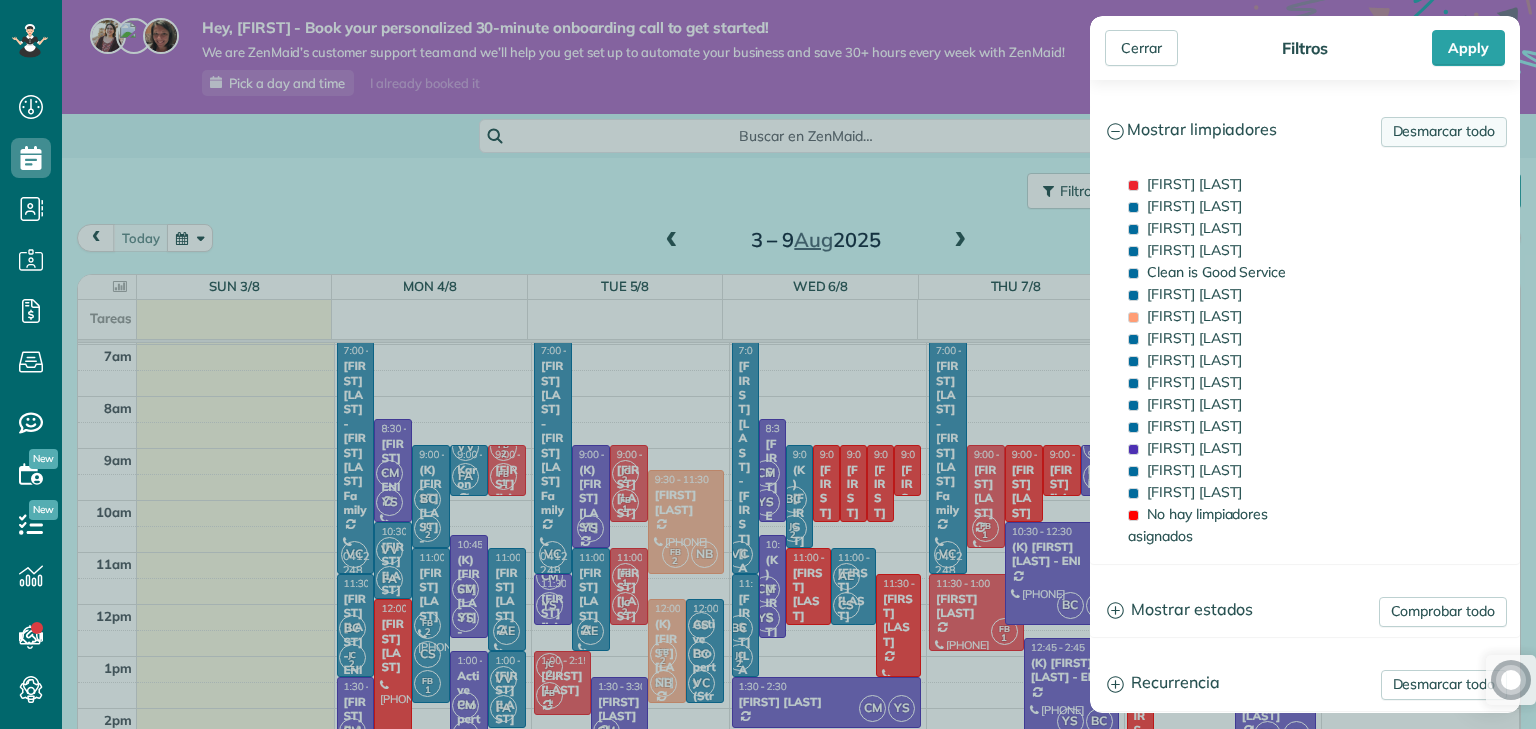 click on "Desmarcar todo" at bounding box center (1444, 132) 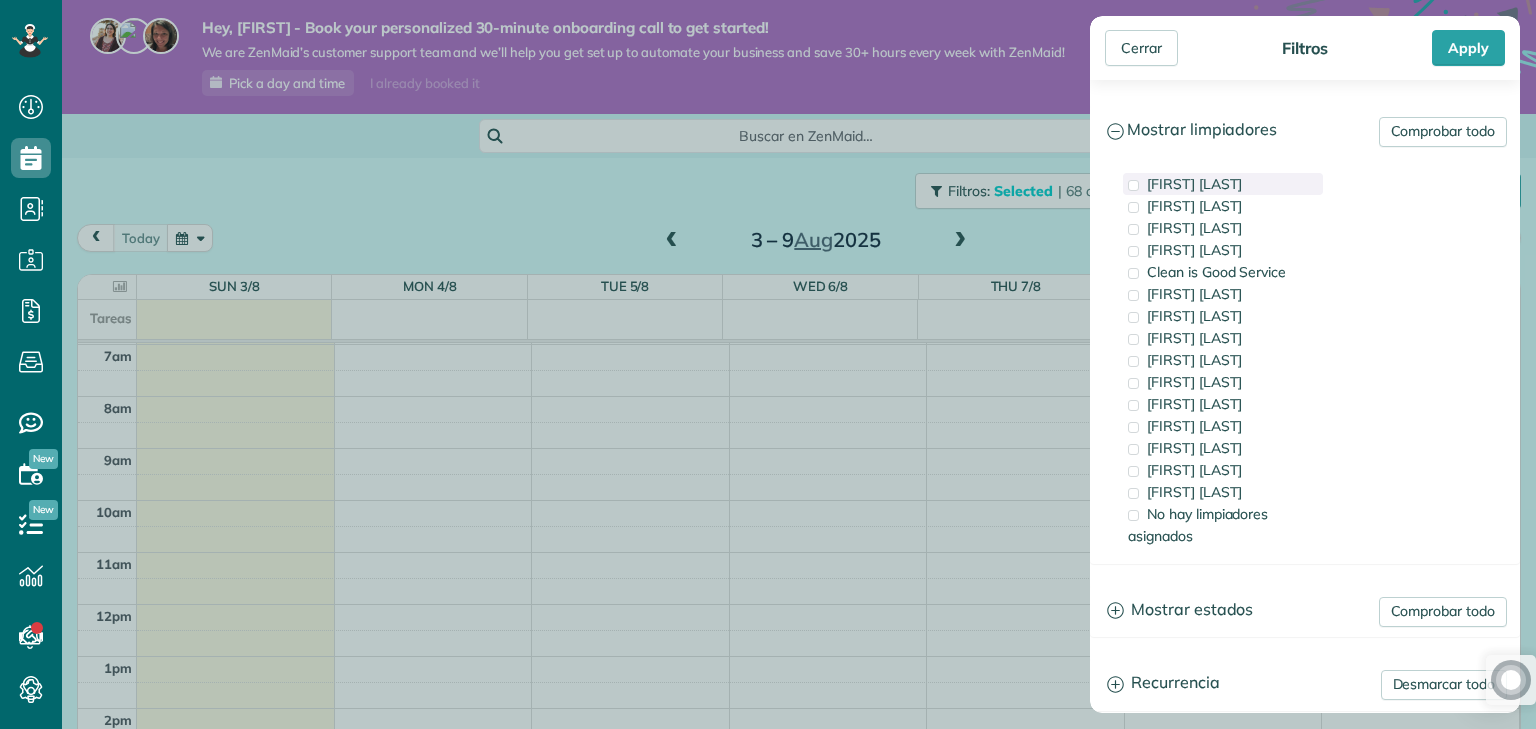 click at bounding box center [1133, 185] 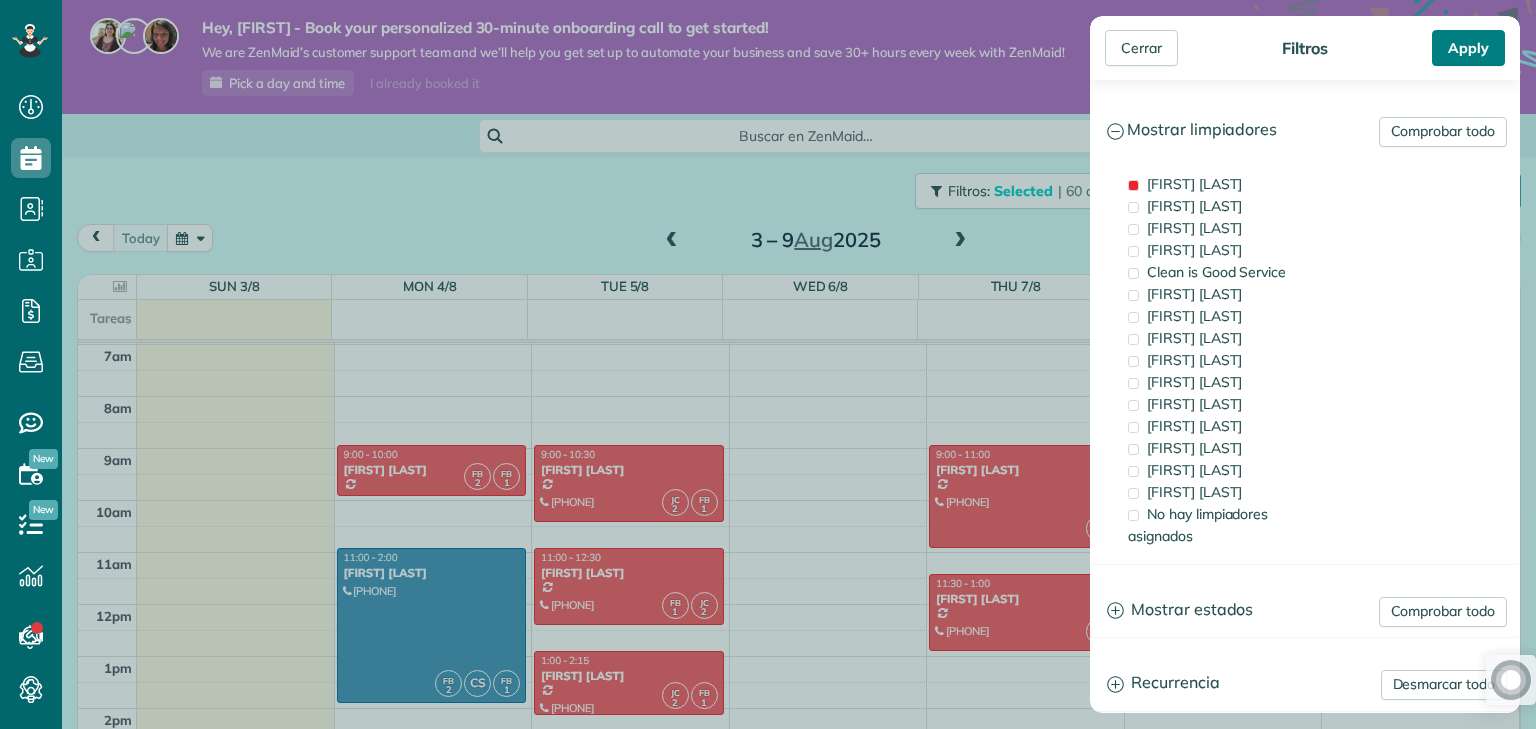 click on "Apply" at bounding box center (1468, 48) 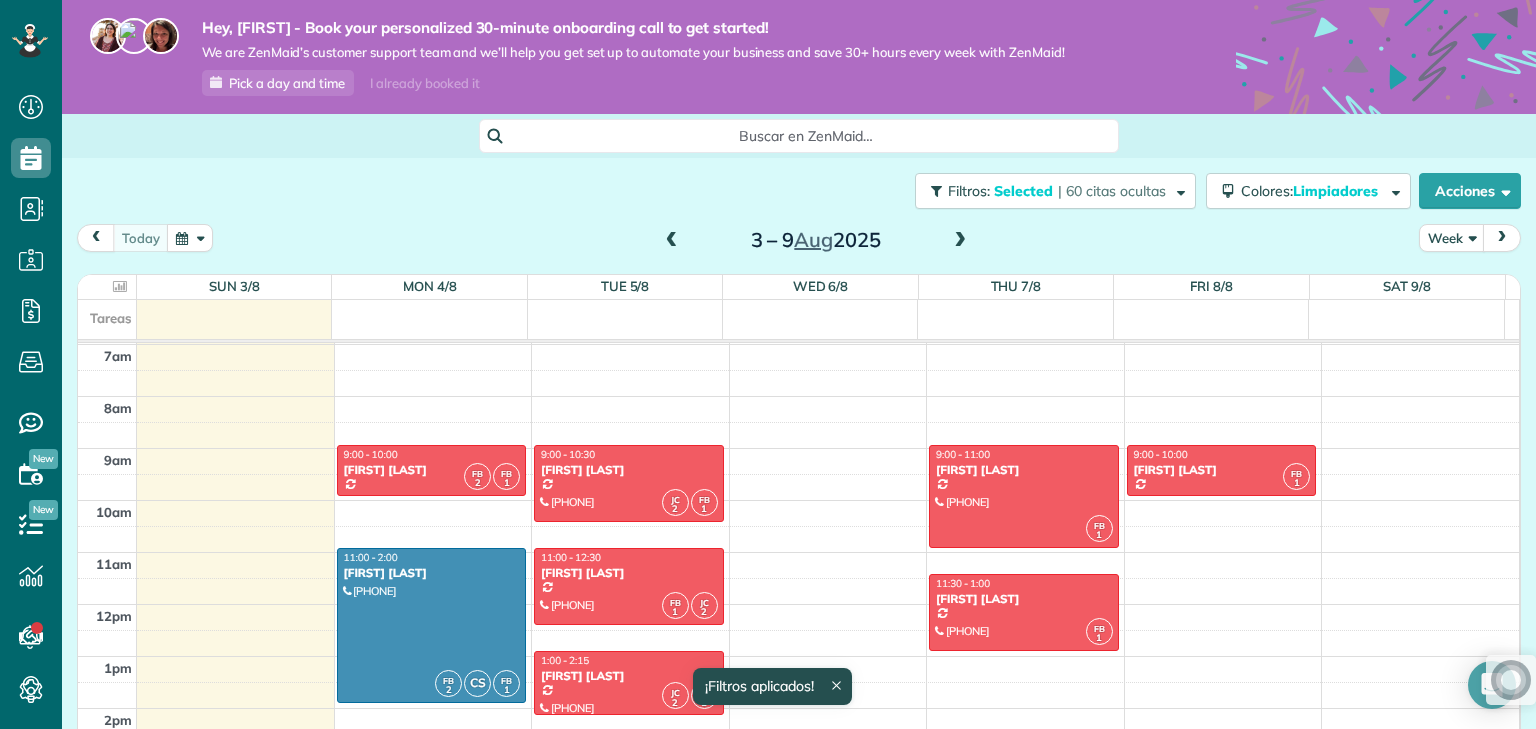scroll, scrollTop: 462, scrollLeft: 0, axis: vertical 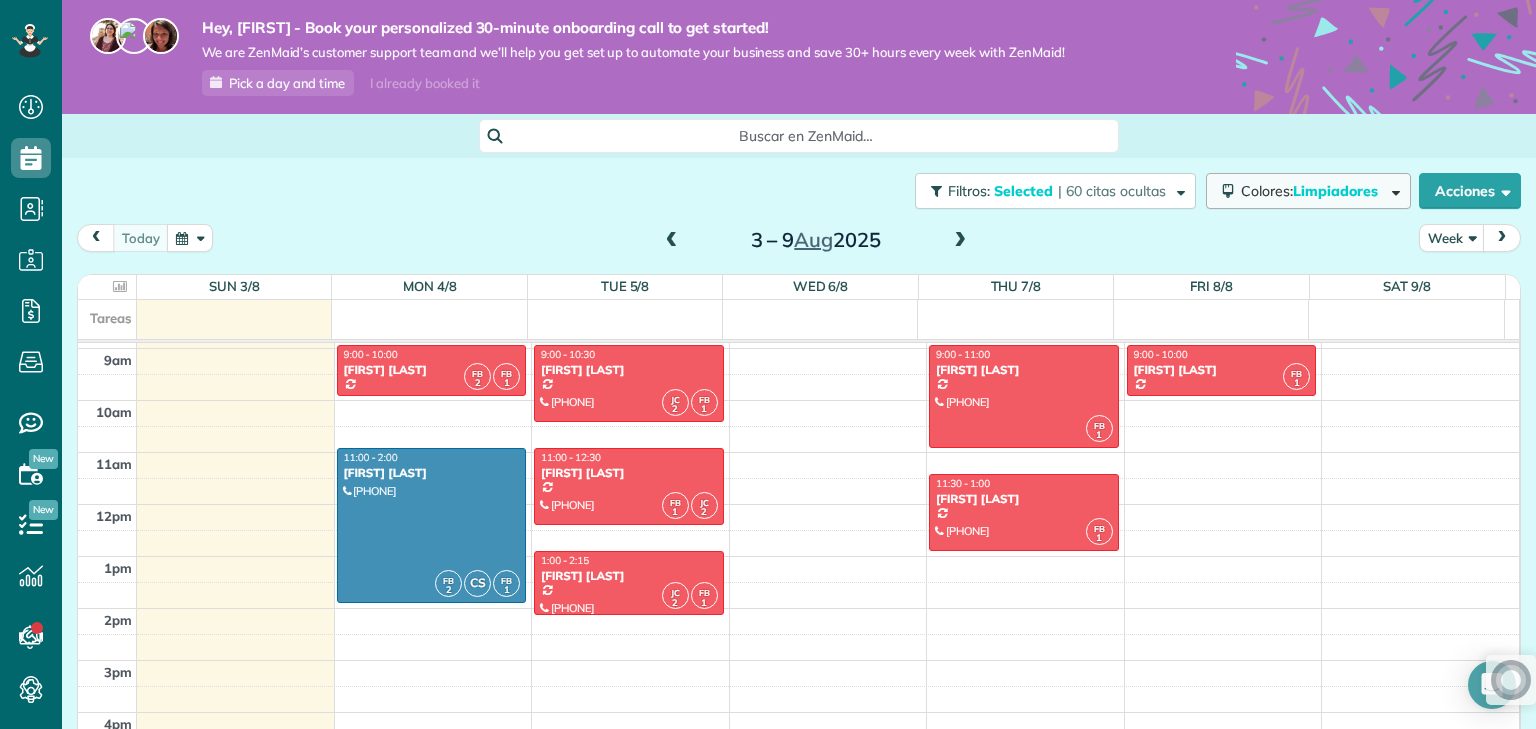 click at bounding box center [1392, 190] 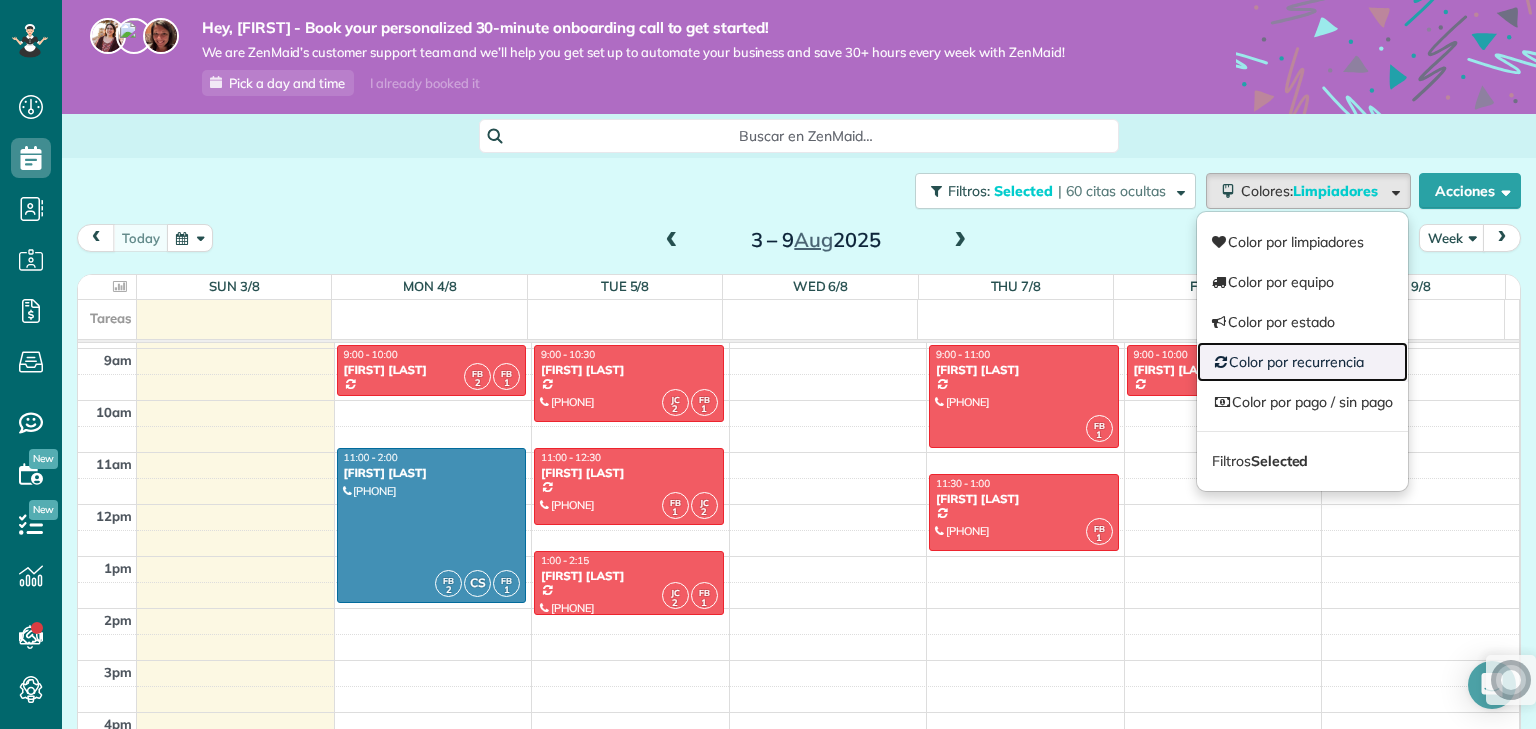click on "Color por recurrencia" at bounding box center [1302, 362] 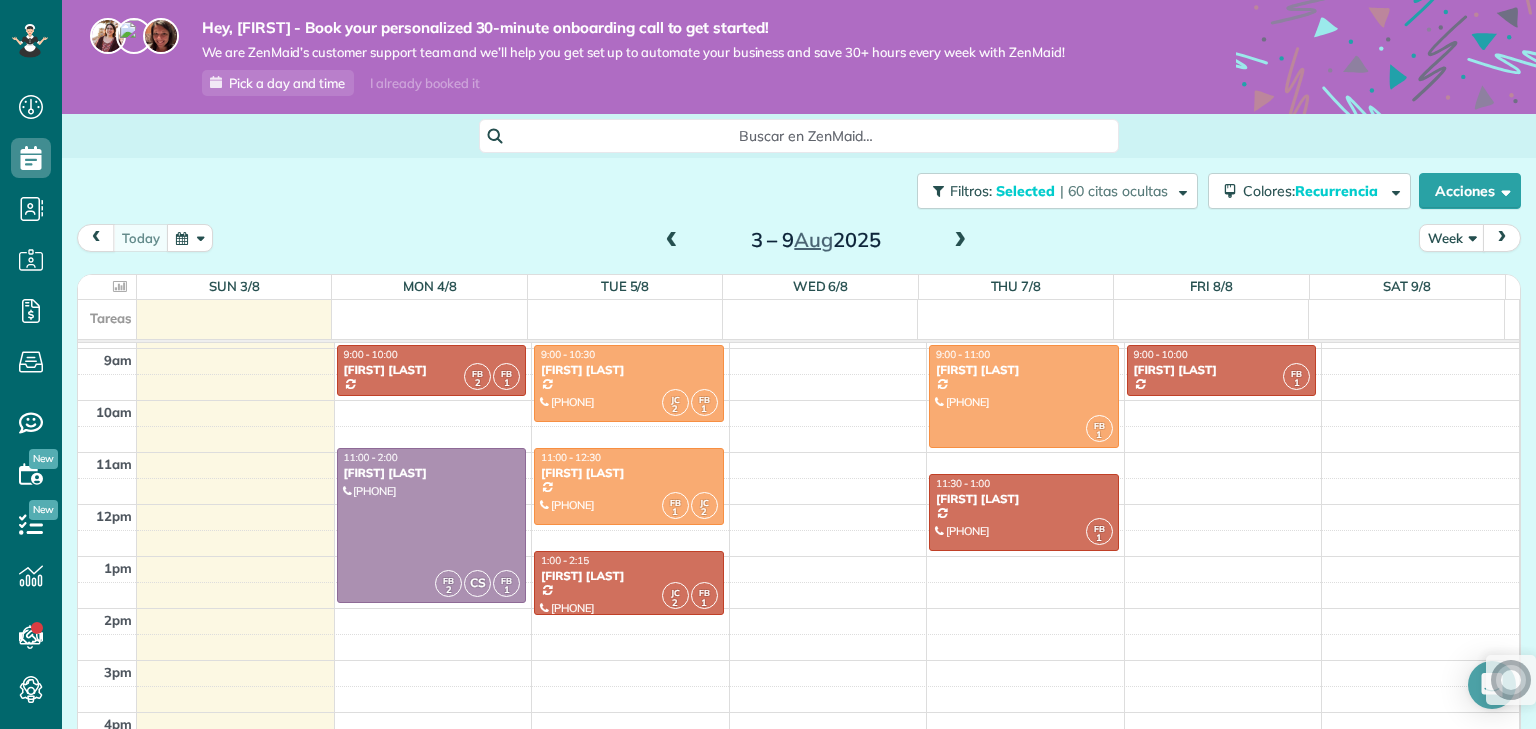 scroll, scrollTop: 362, scrollLeft: 0, axis: vertical 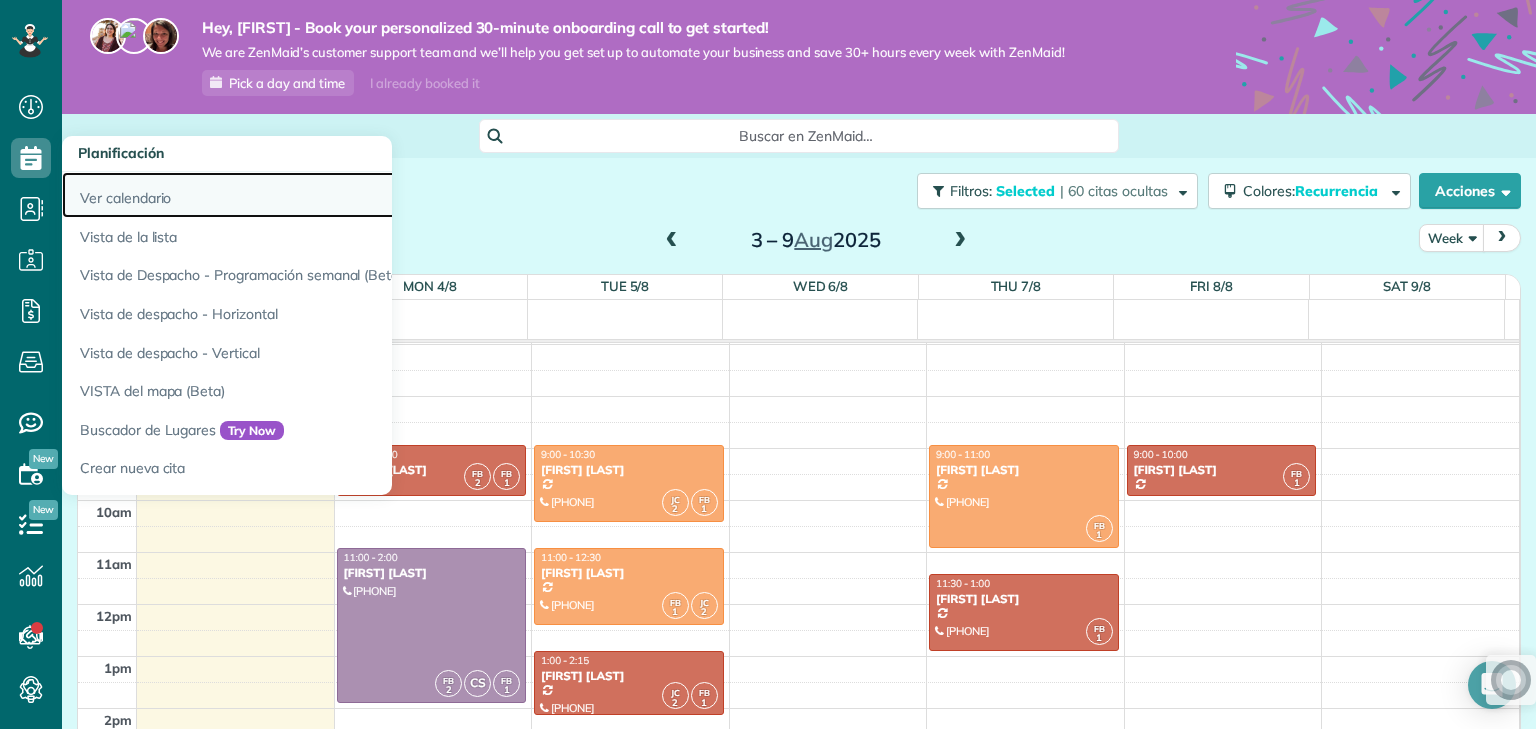 click on "Ver calendario" at bounding box center [312, 195] 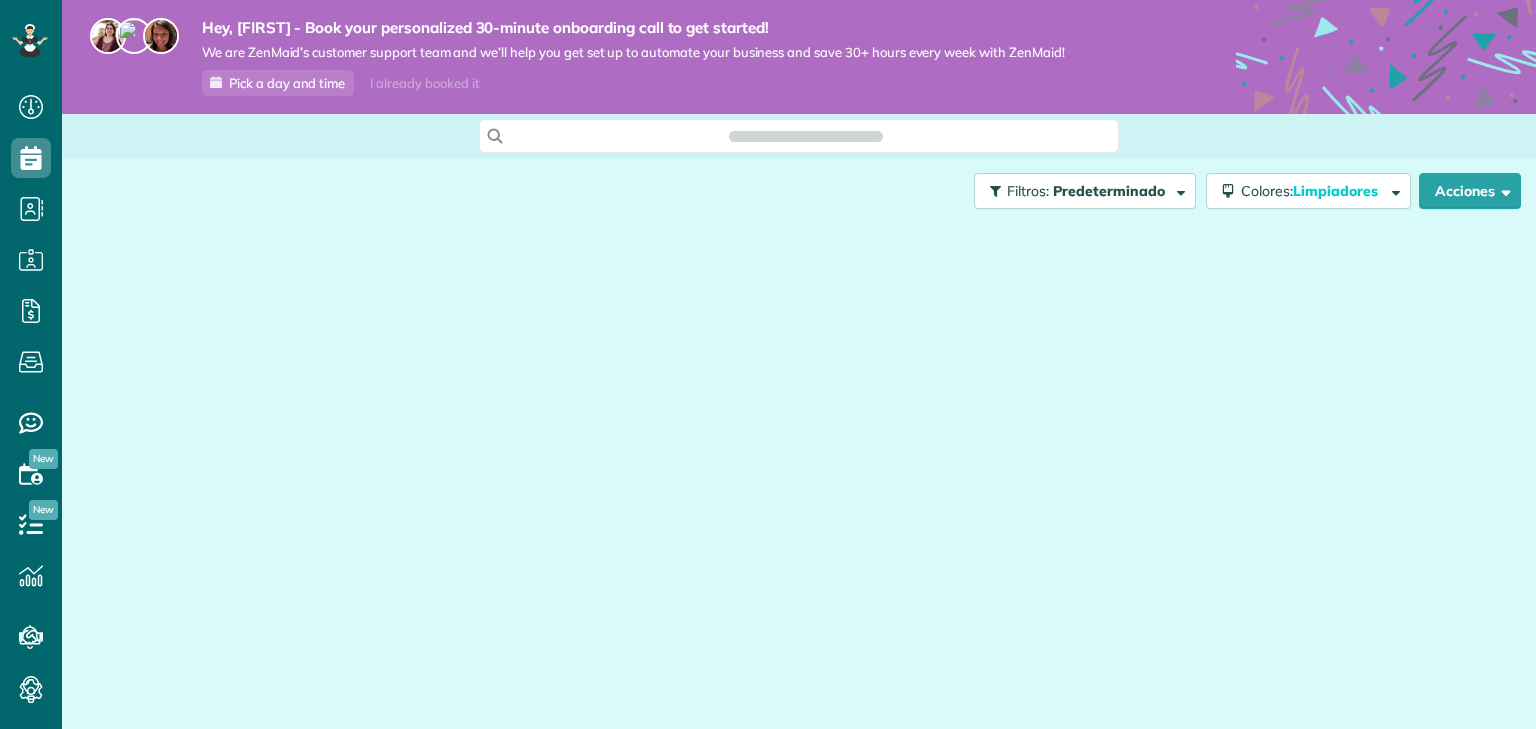 scroll, scrollTop: 0, scrollLeft: 0, axis: both 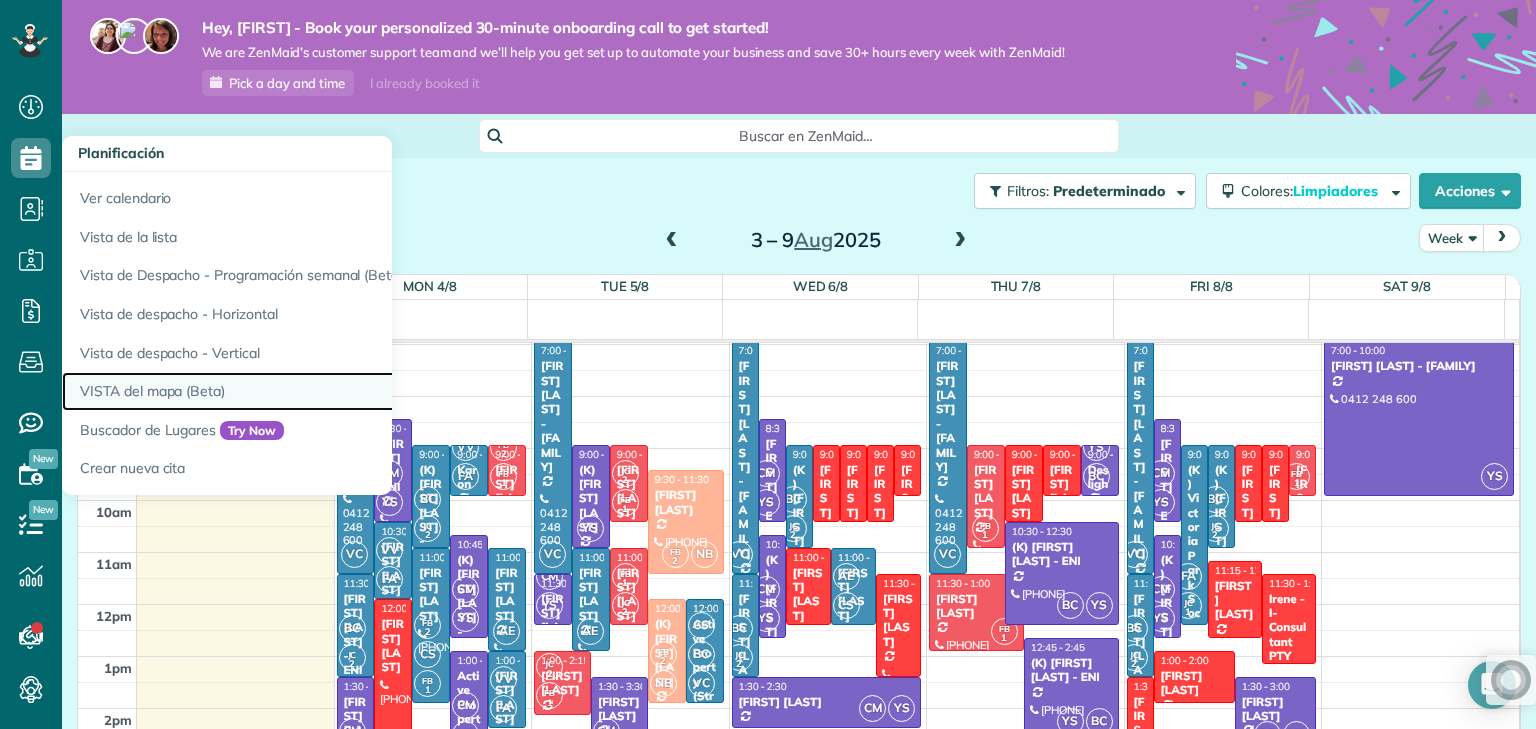 click on "VISTA del mapa (Beta)" at bounding box center [312, 391] 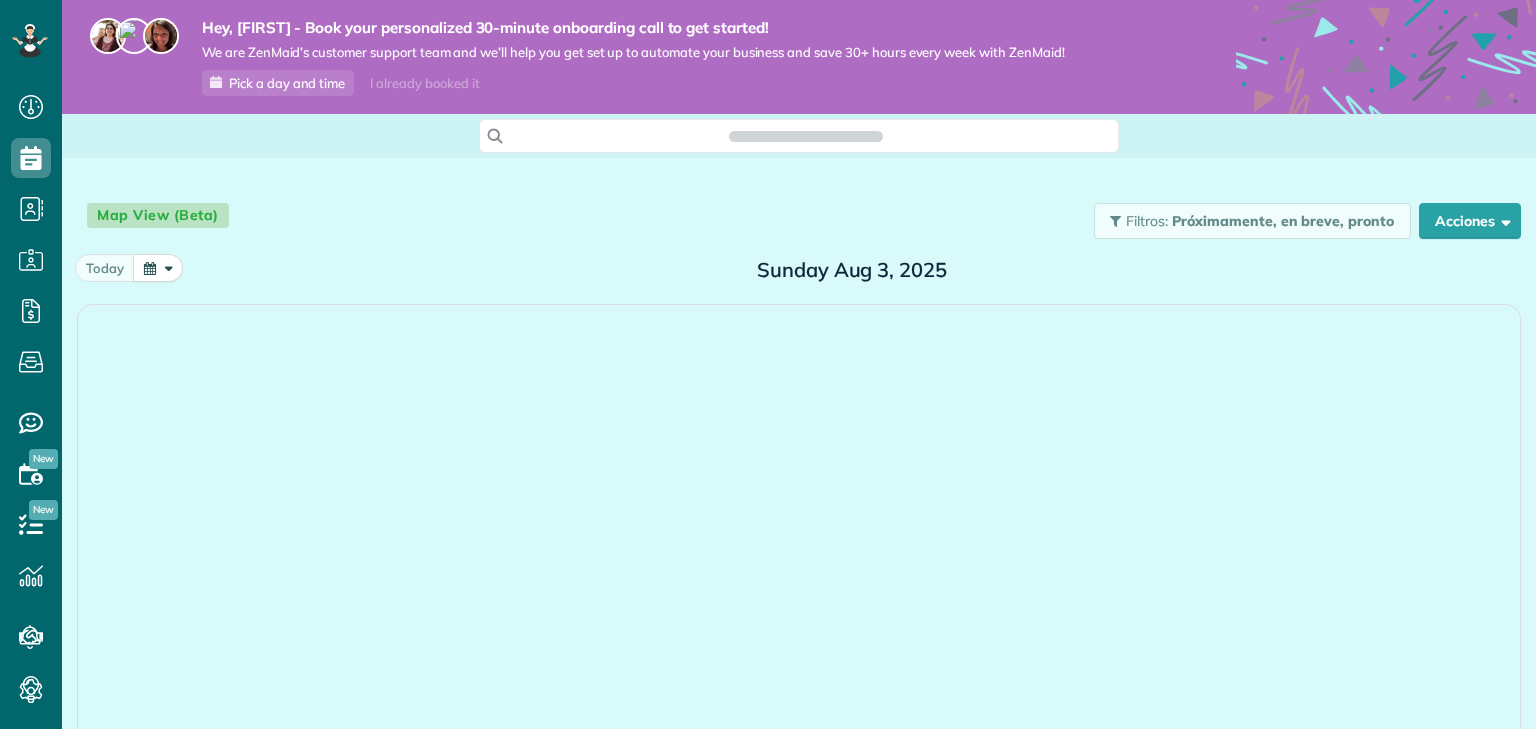 scroll, scrollTop: 0, scrollLeft: 0, axis: both 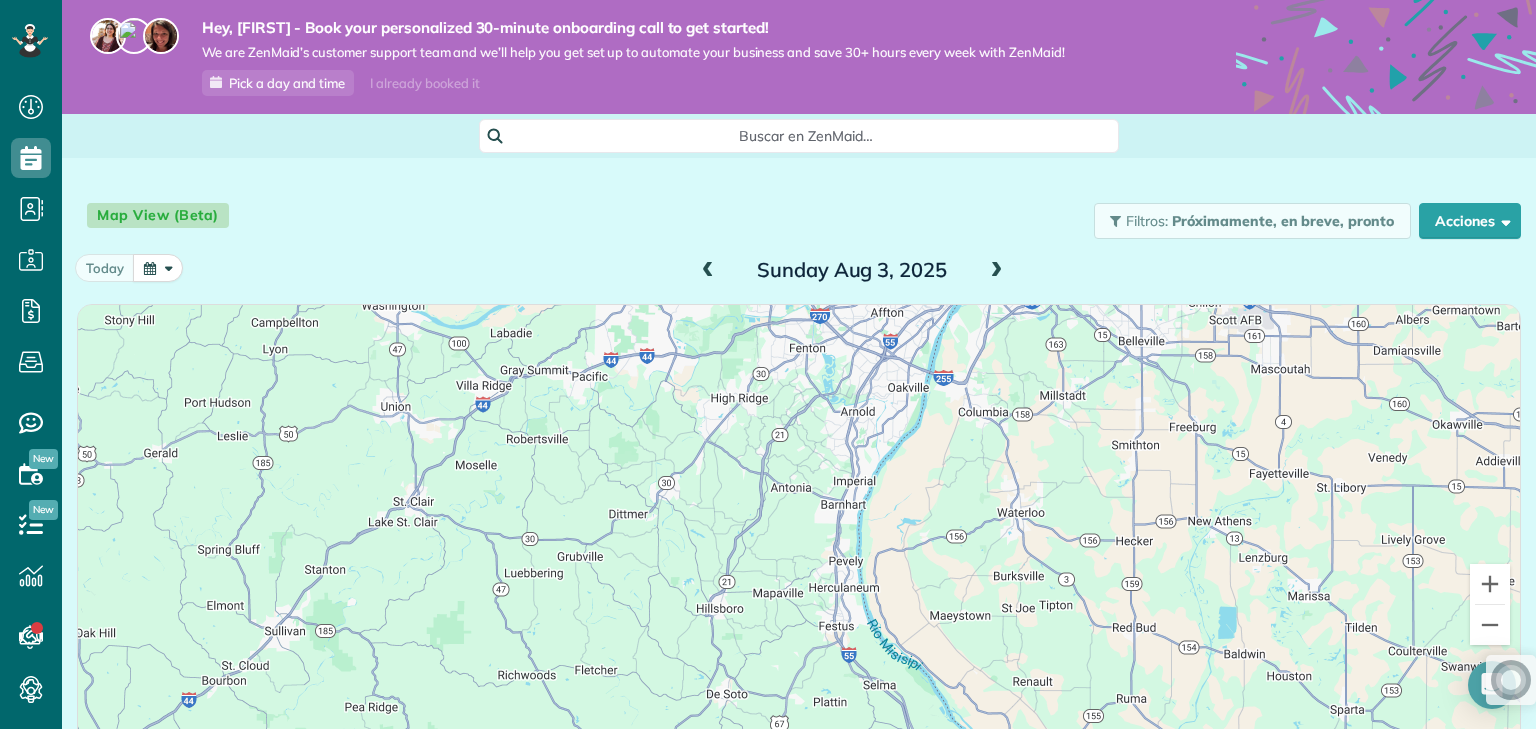 click at bounding box center (996, 271) 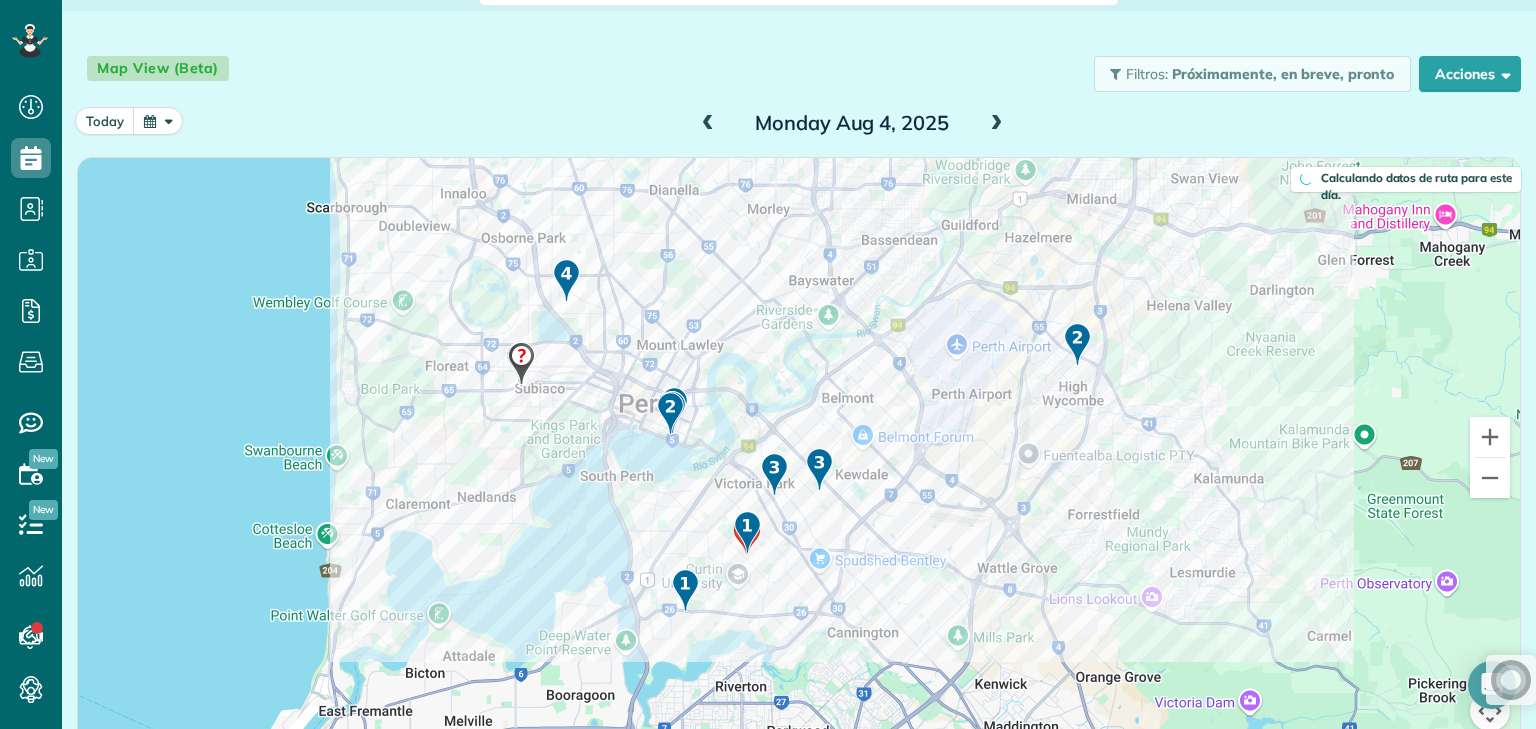 scroll, scrollTop: 174, scrollLeft: 0, axis: vertical 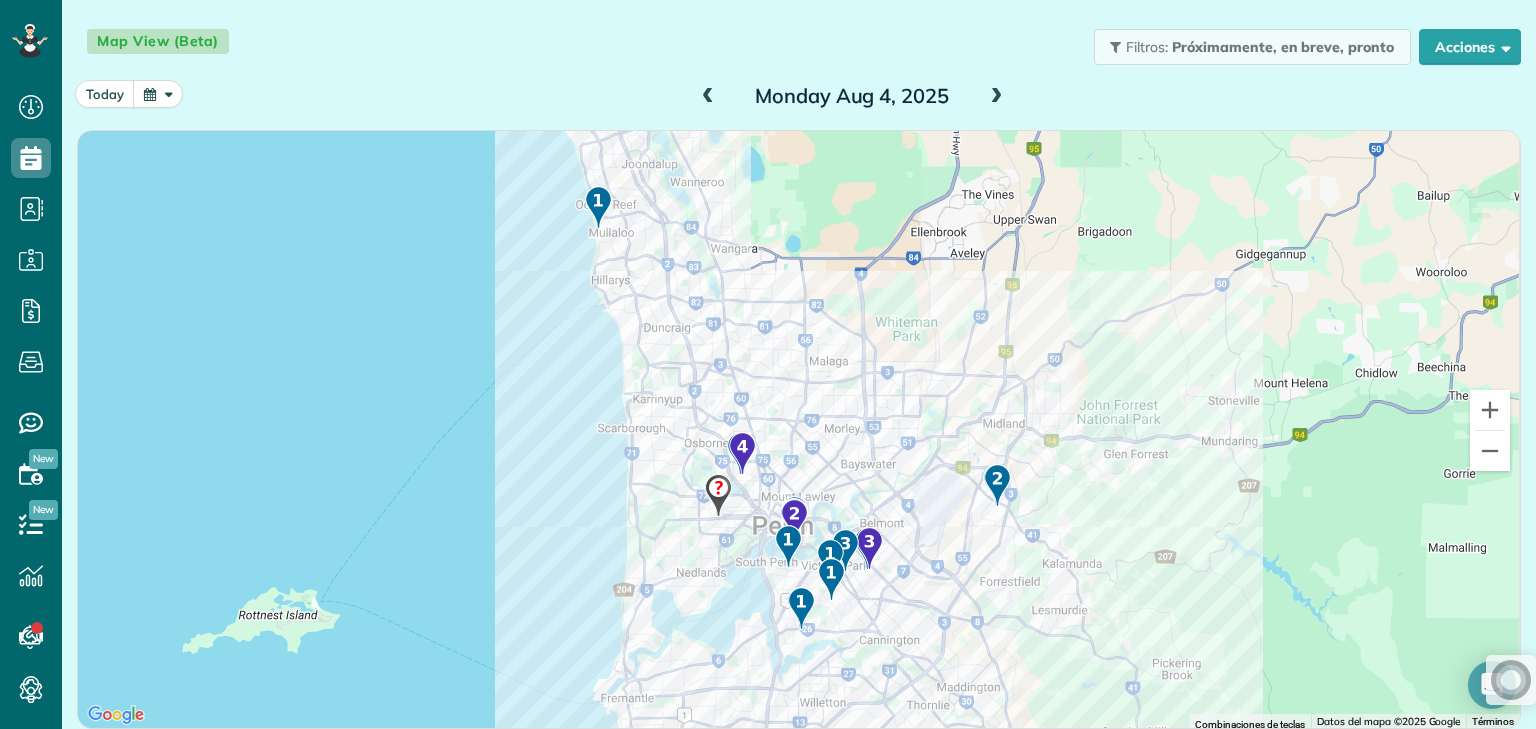 click on "Filtros:" at bounding box center (1147, 47) 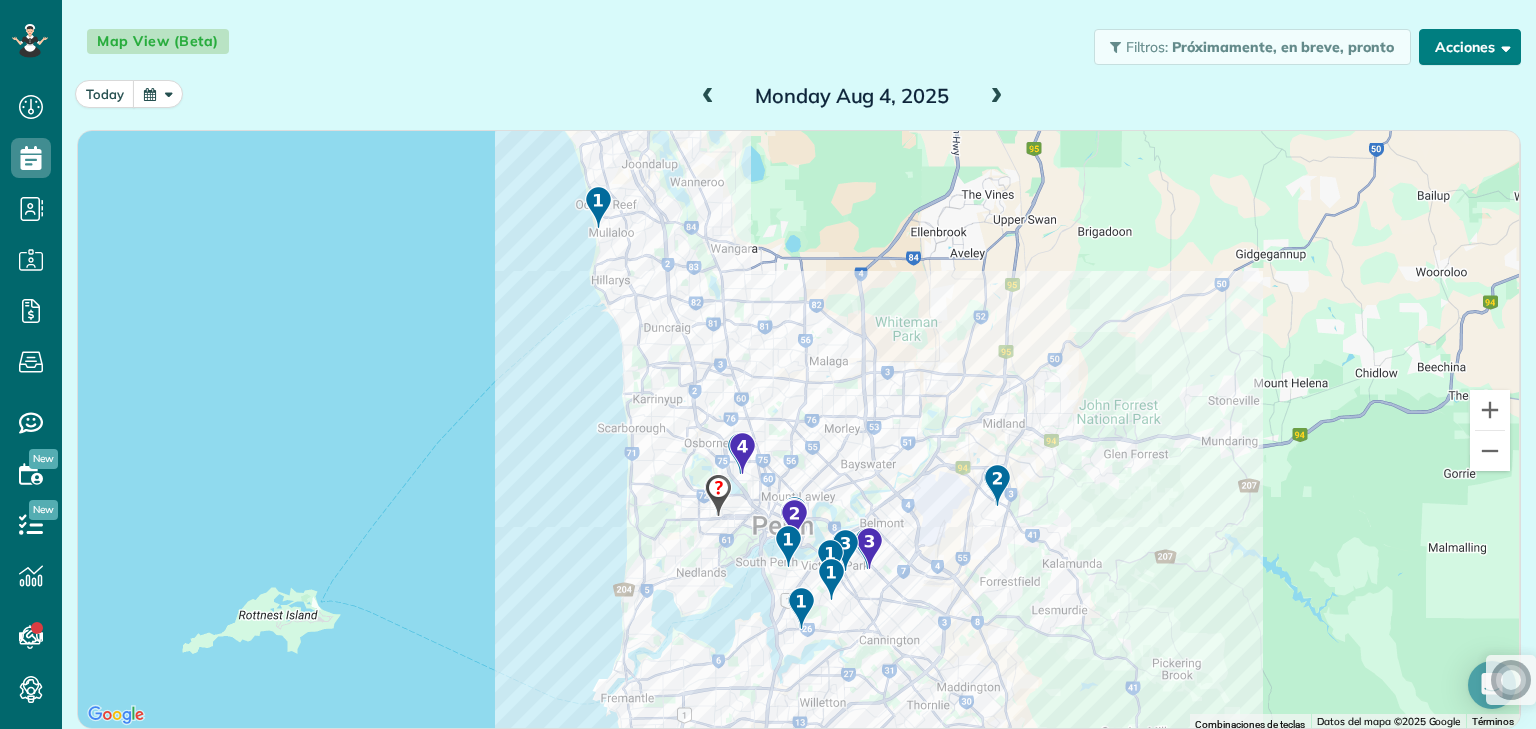 click on "Acciones" at bounding box center (1470, 47) 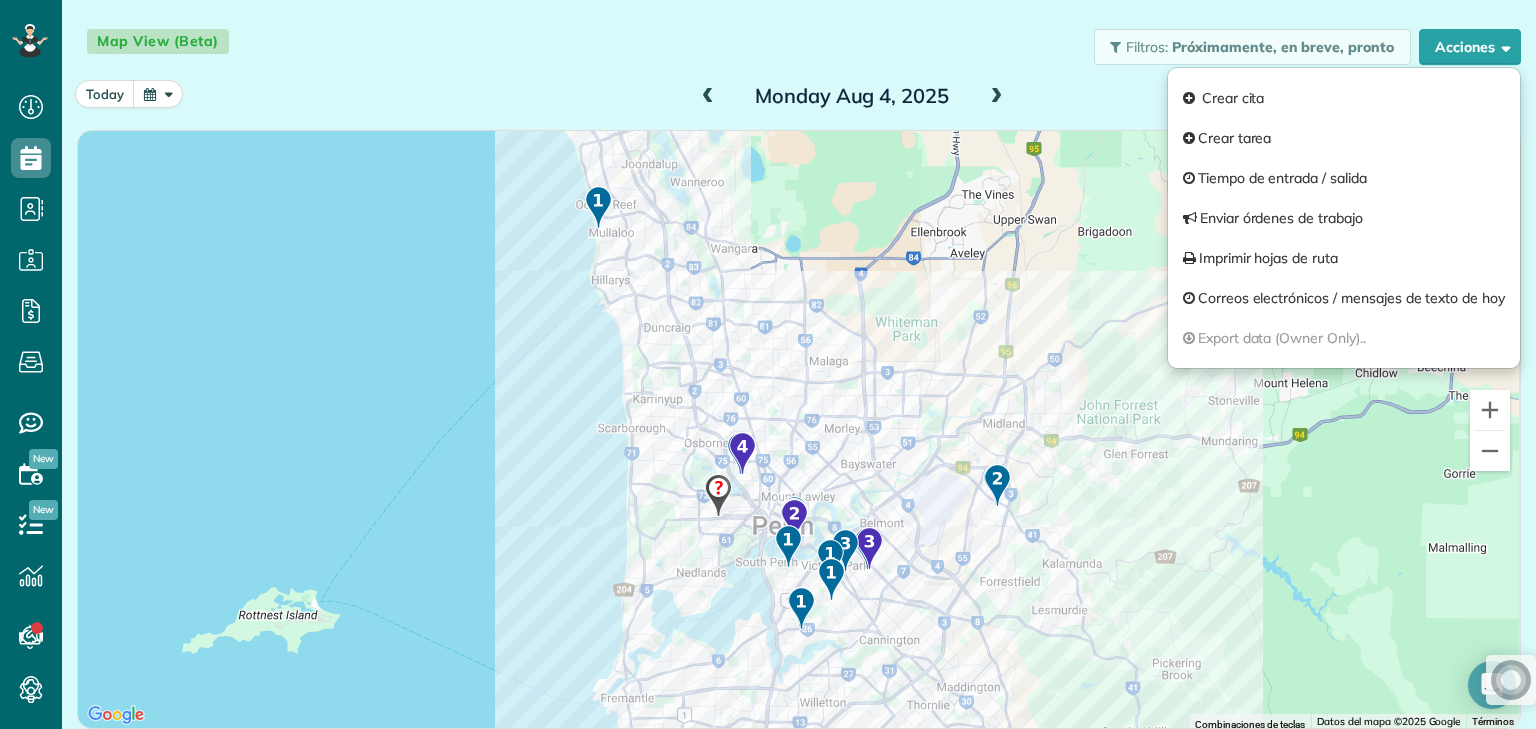 click on "Map View (Beta)
Filtros:   Próximamente, en breve, pronto
Cambios de horario
Acciones
Crear cita
Crear tarea
Tiempo de entrada / salida
Enviar órdenes de trabajo
Imprimir hojas de ruta
Correos electrónicos / mensajes de texto de hoy
Export data (Owner Only).." at bounding box center [799, 47] 